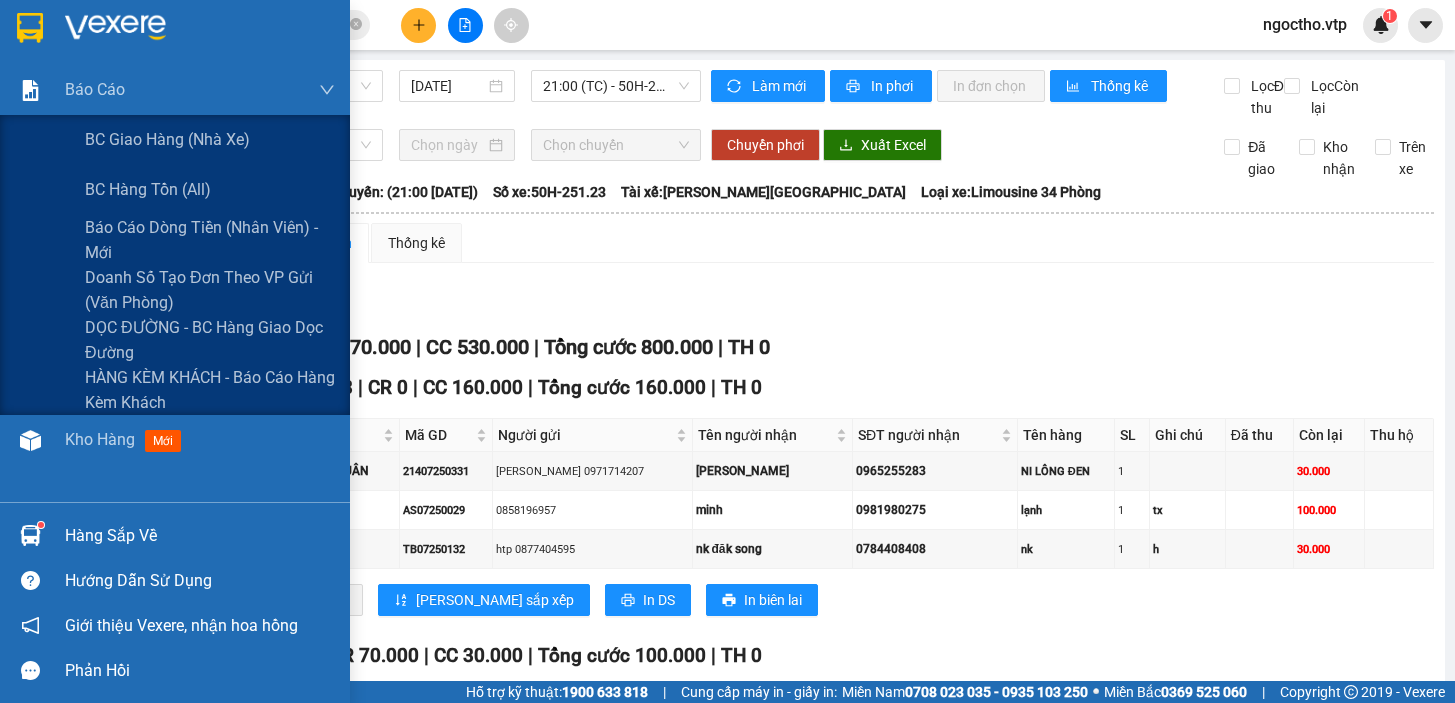 scroll, scrollTop: 0, scrollLeft: 0, axis: both 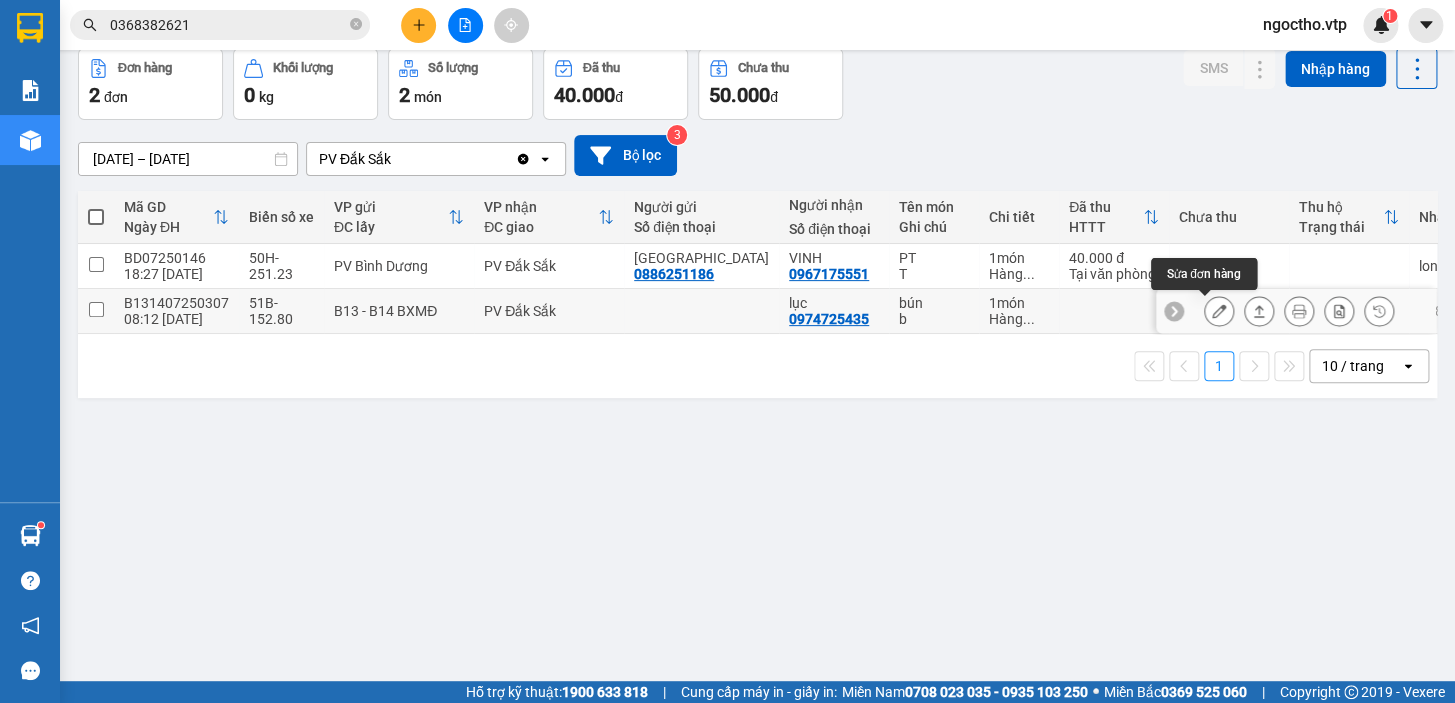 click 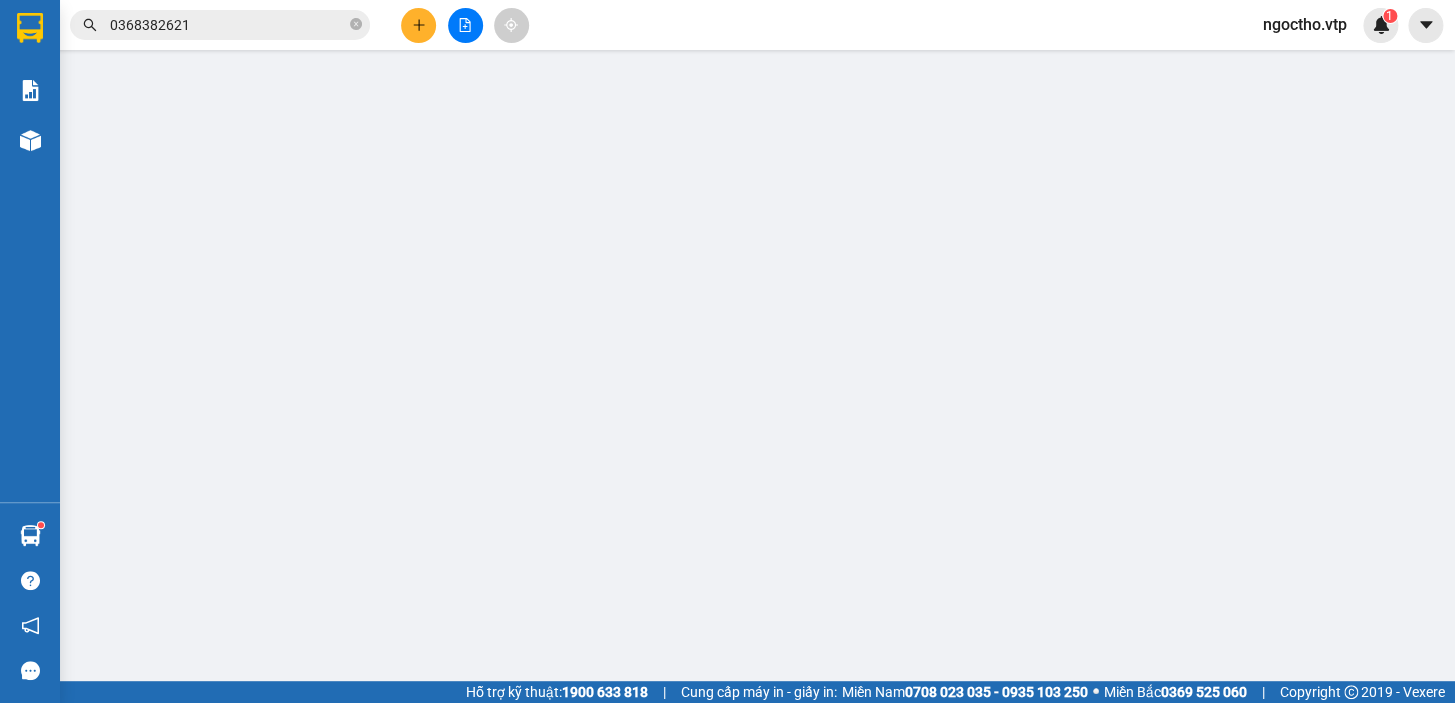 type on "0974725435" 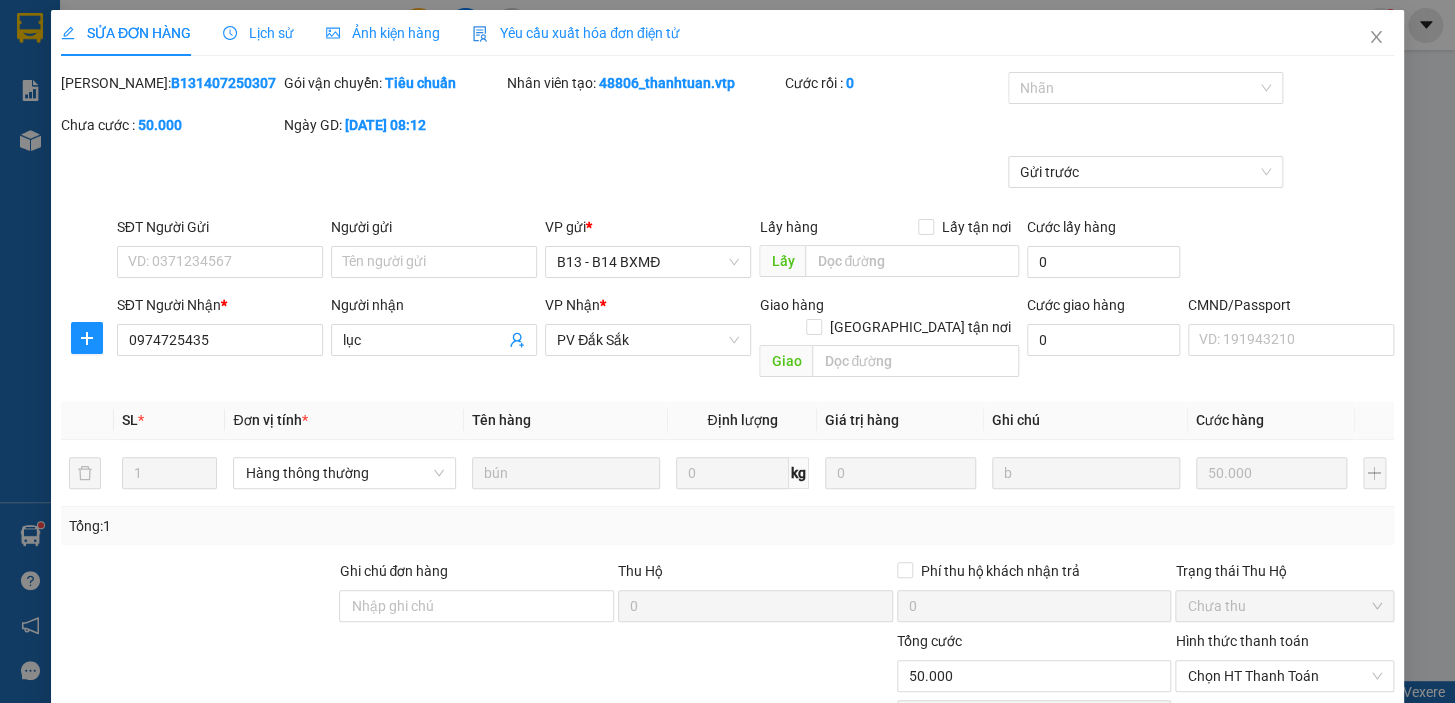 scroll, scrollTop: 0, scrollLeft: 0, axis: both 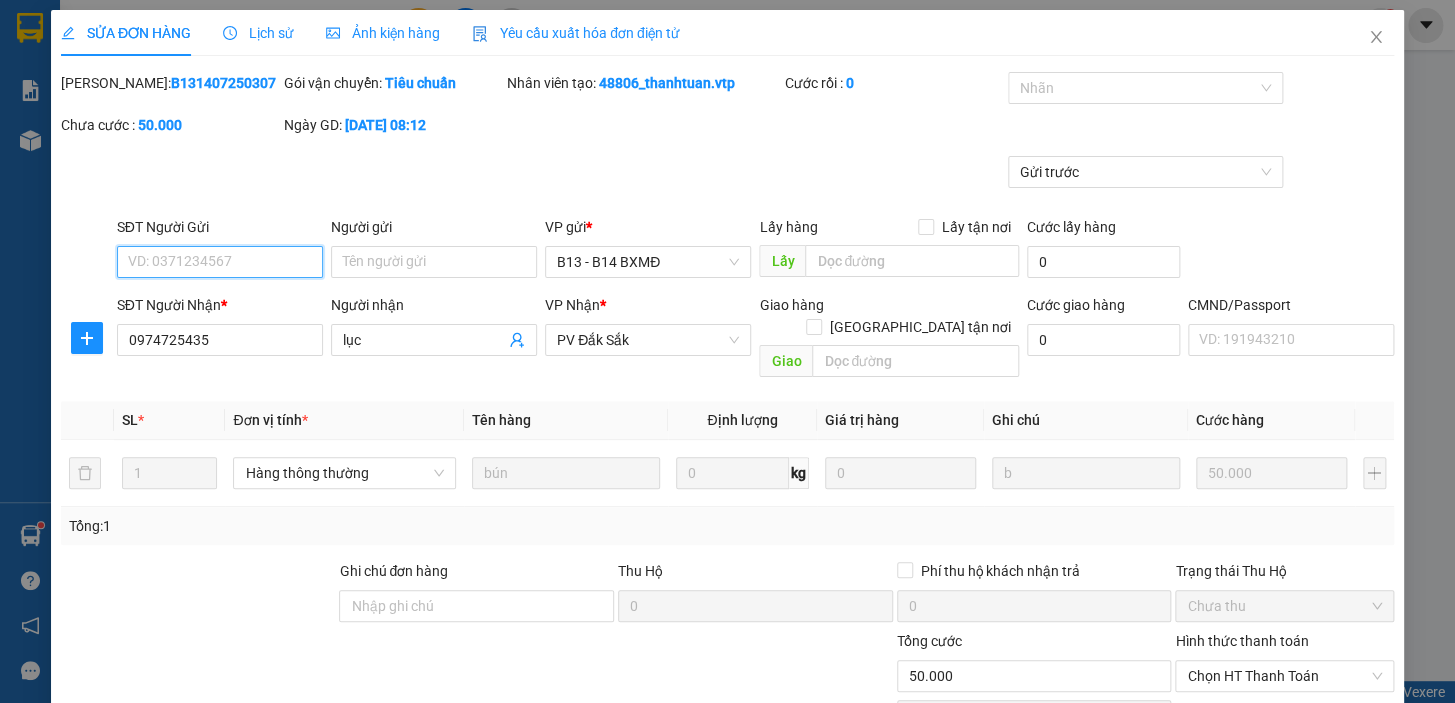 type on "2.500" 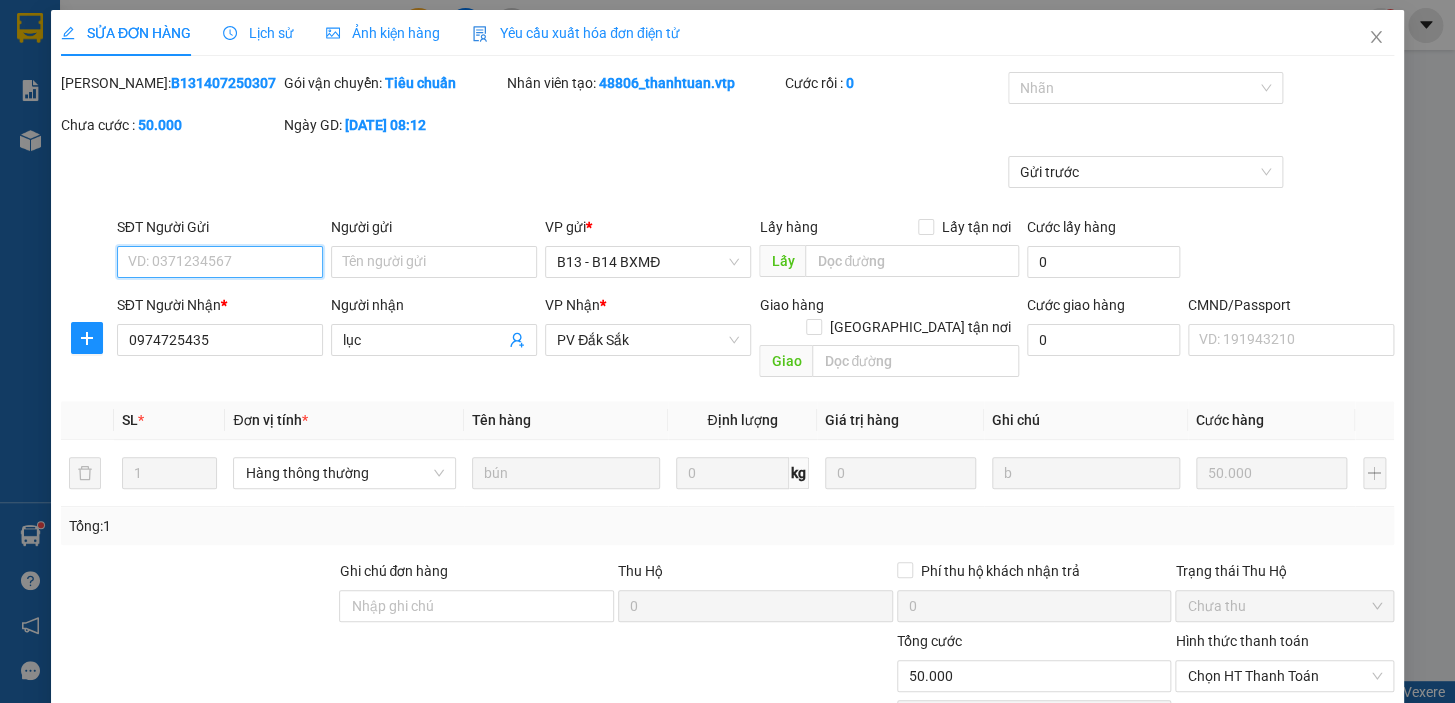 scroll, scrollTop: 242, scrollLeft: 0, axis: vertical 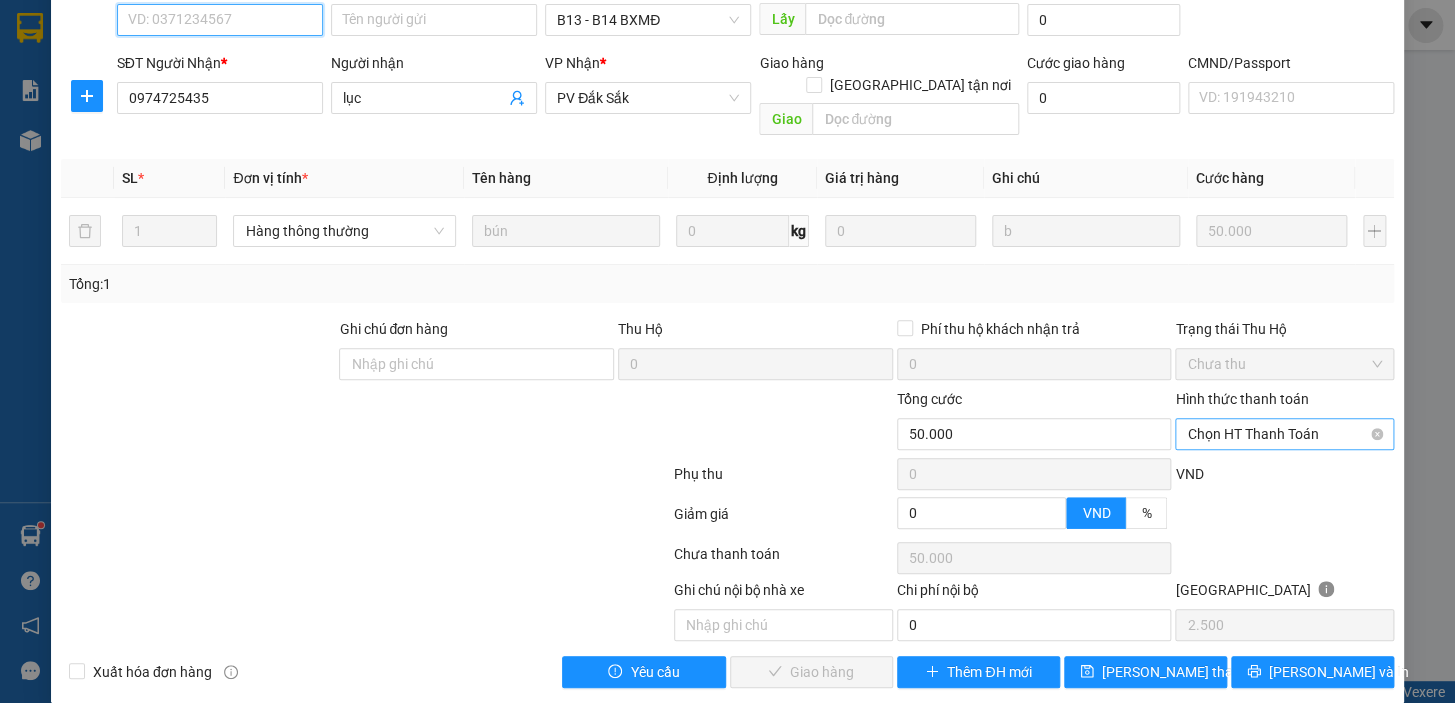 click on "Chọn HT Thanh Toán" at bounding box center (1284, 434) 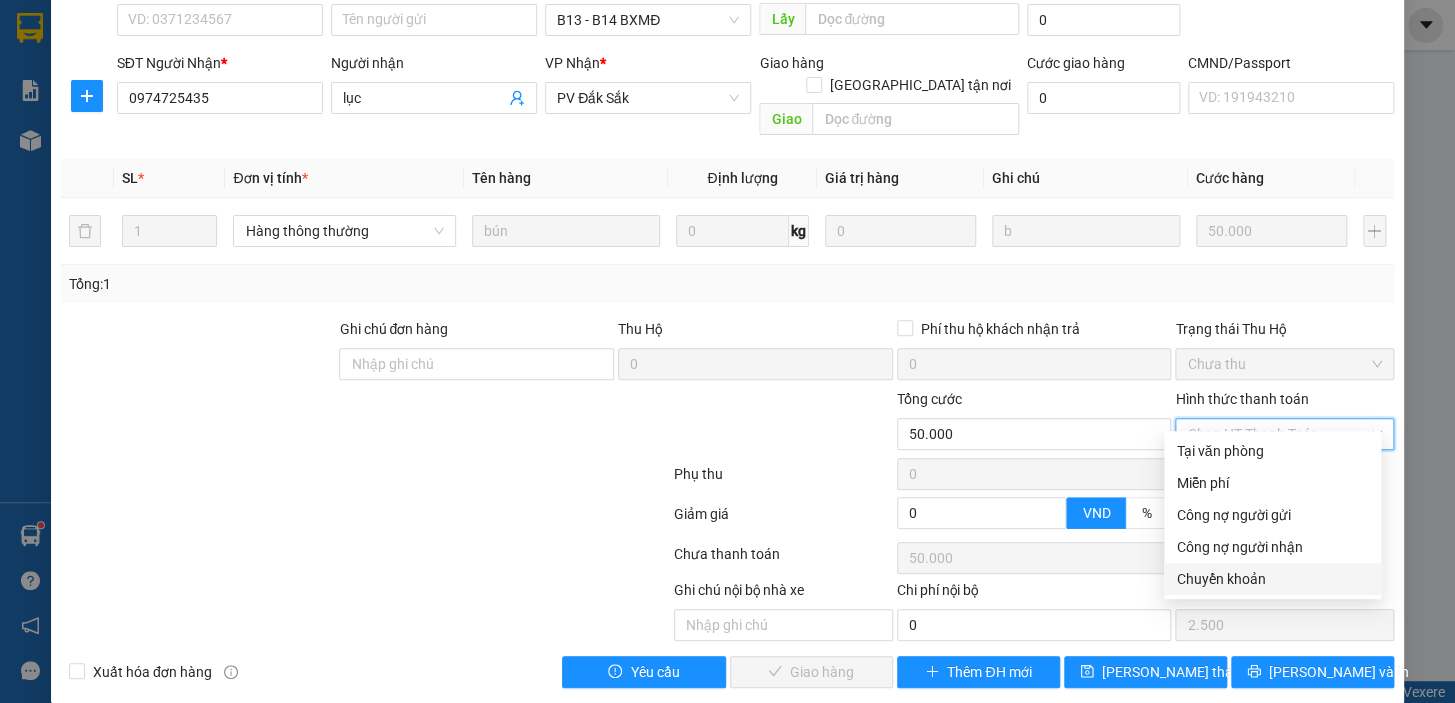 drag, startPoint x: 1213, startPoint y: 575, endPoint x: 1185, endPoint y: 540, distance: 44.82187 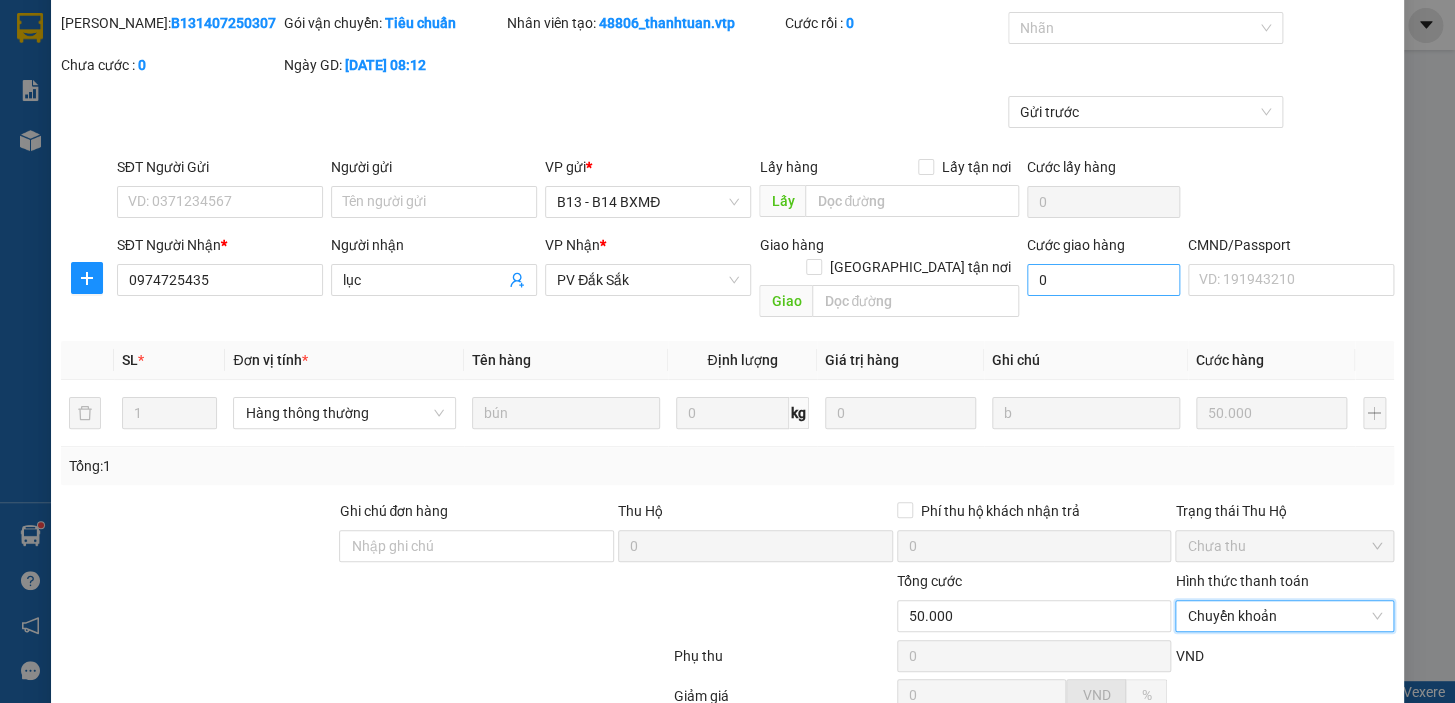 scroll, scrollTop: 0, scrollLeft: 0, axis: both 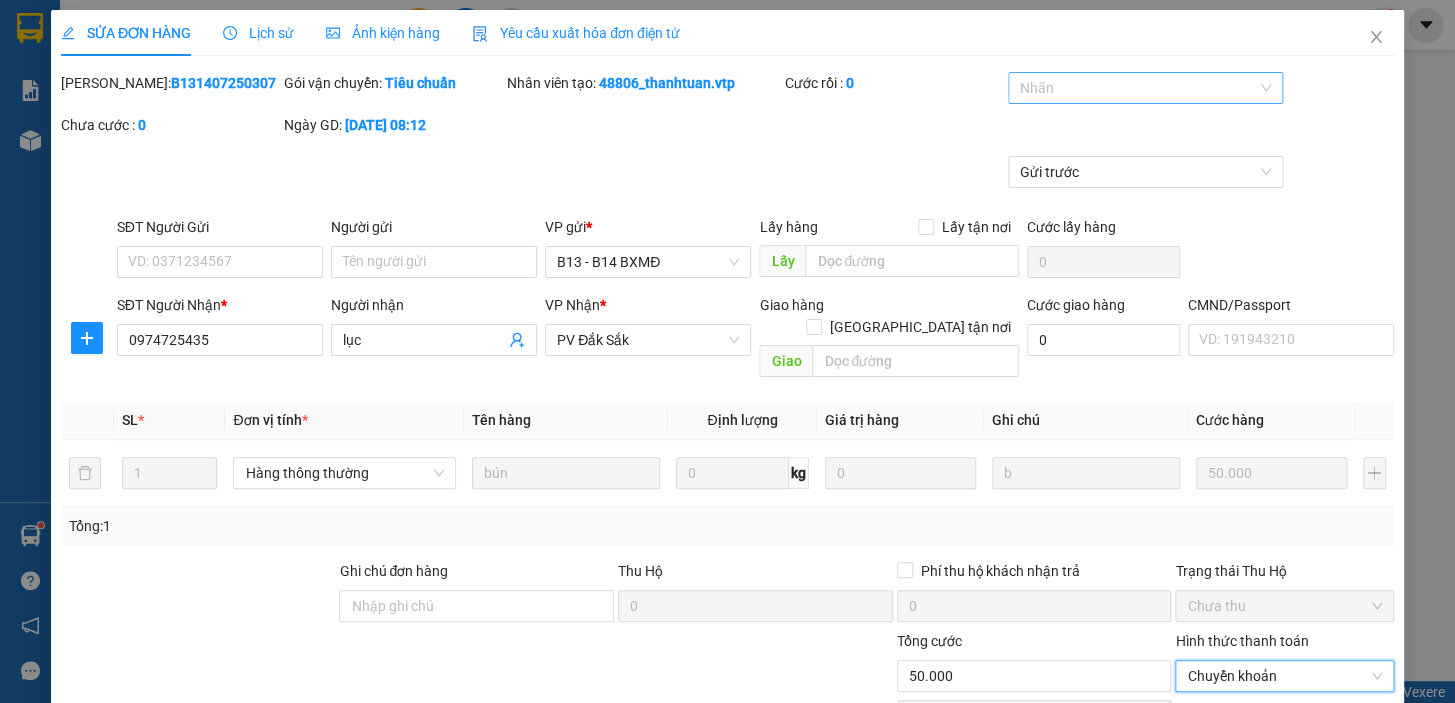 click on "Nhãn" at bounding box center [1145, 88] 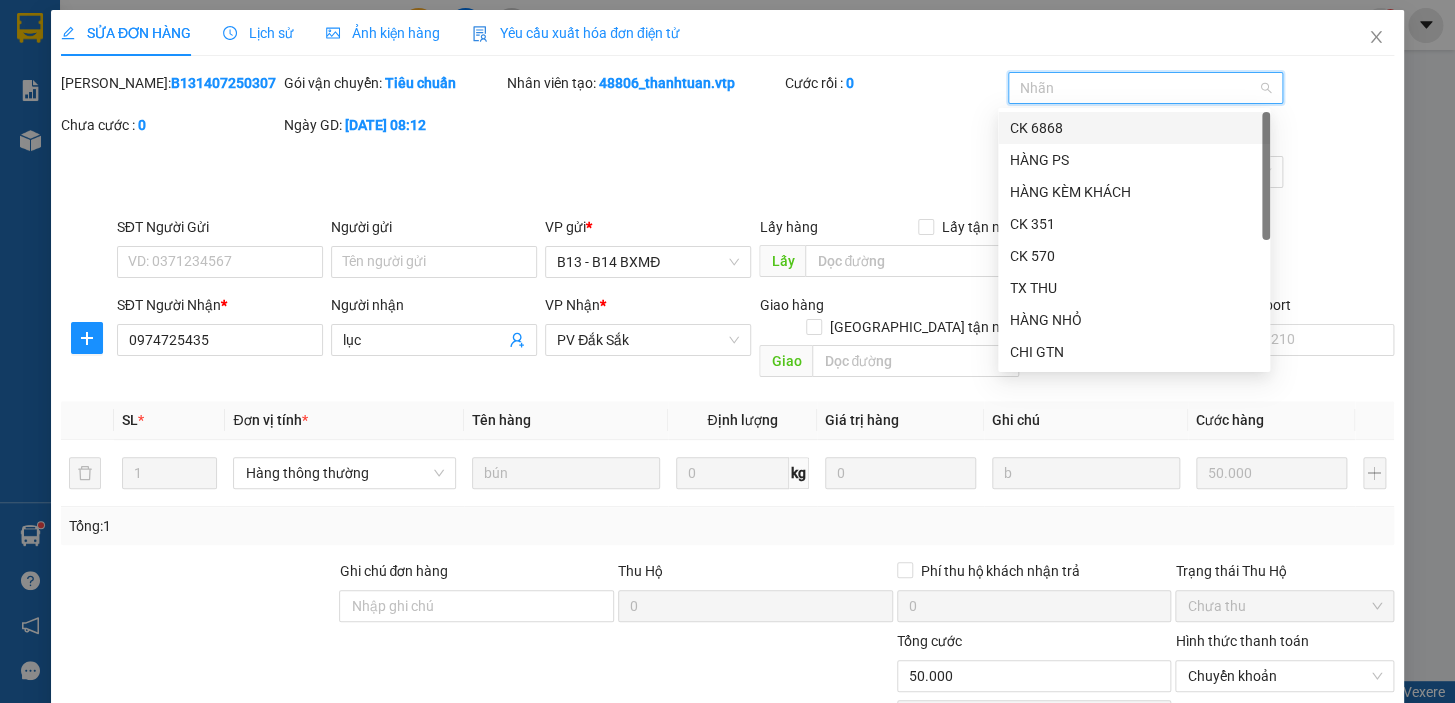 click on "CK 6868" at bounding box center (1134, 128) 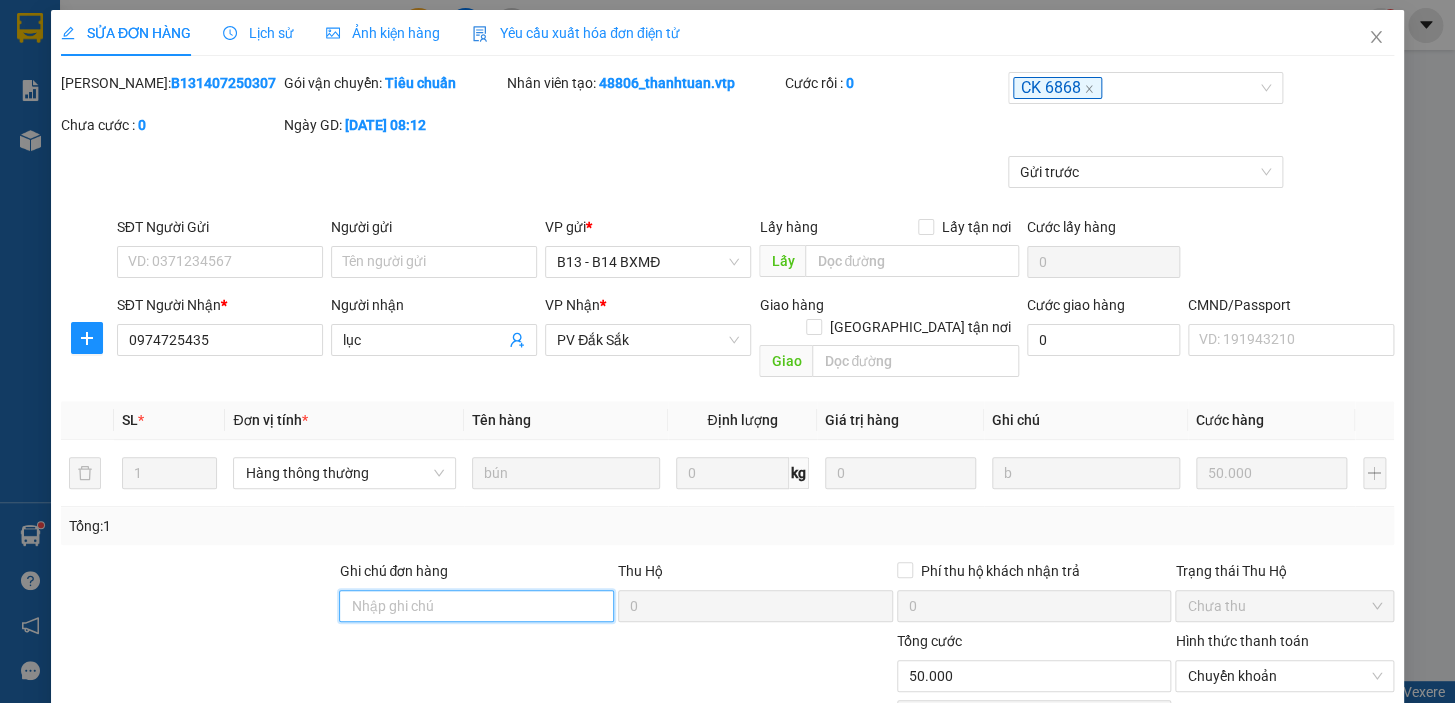 click on "Ghi chú đơn hàng" at bounding box center (476, 606) 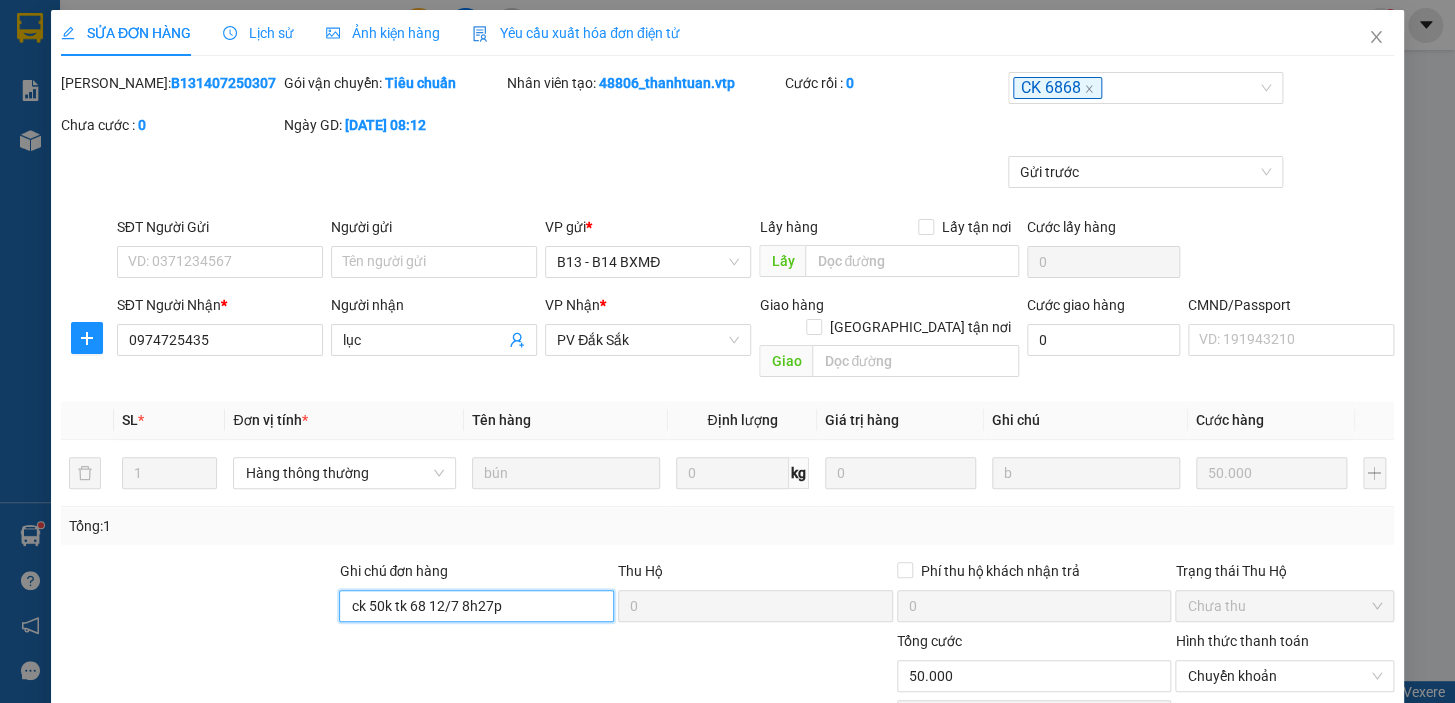 scroll, scrollTop: 242, scrollLeft: 0, axis: vertical 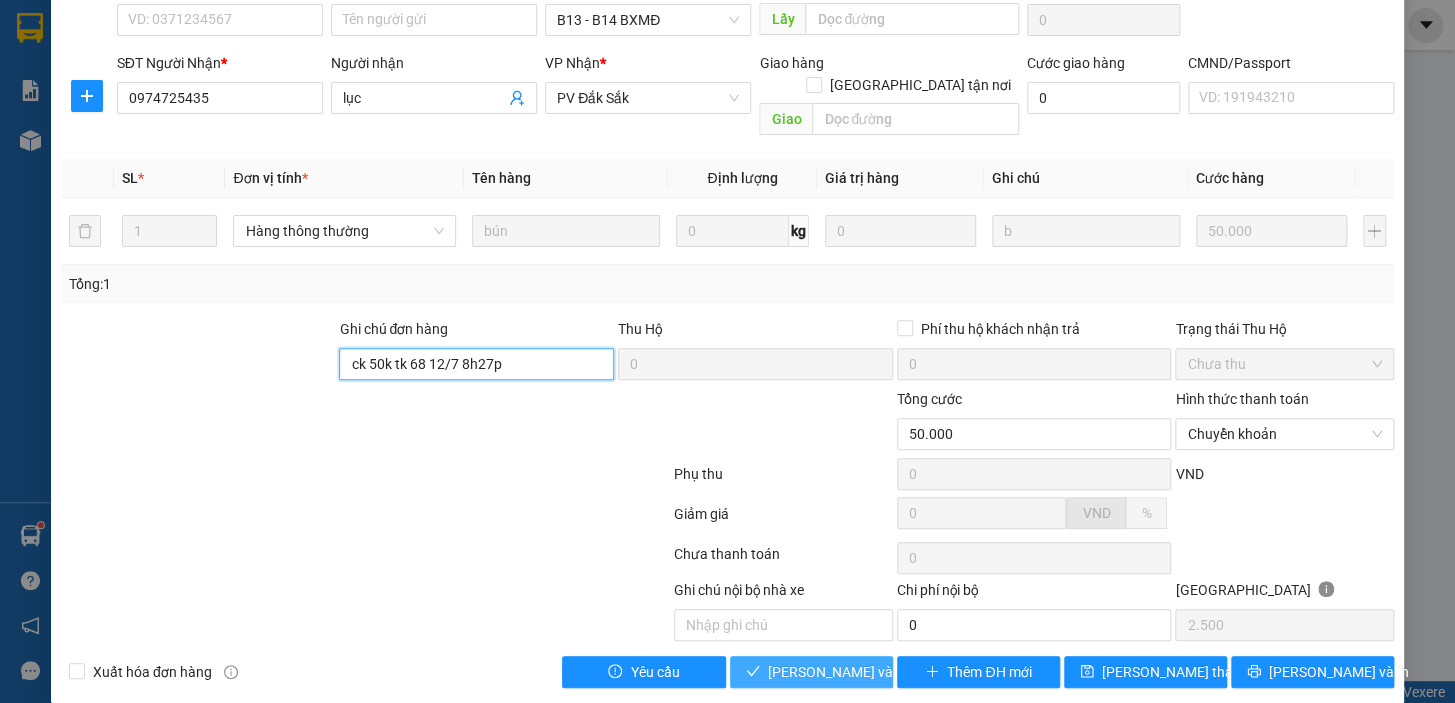 type on "ck 50k tk 68 12/7 8h27p" 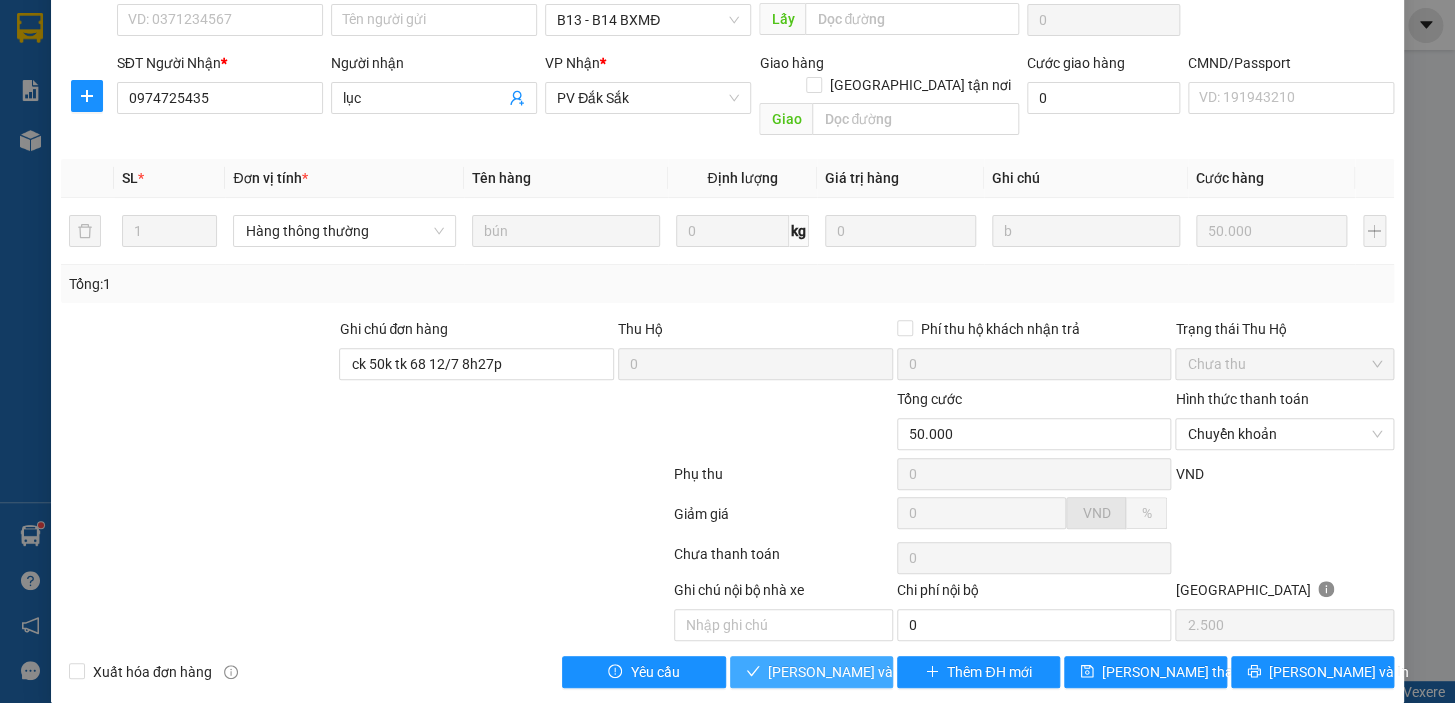 drag, startPoint x: 817, startPoint y: 646, endPoint x: 841, endPoint y: 641, distance: 24.5153 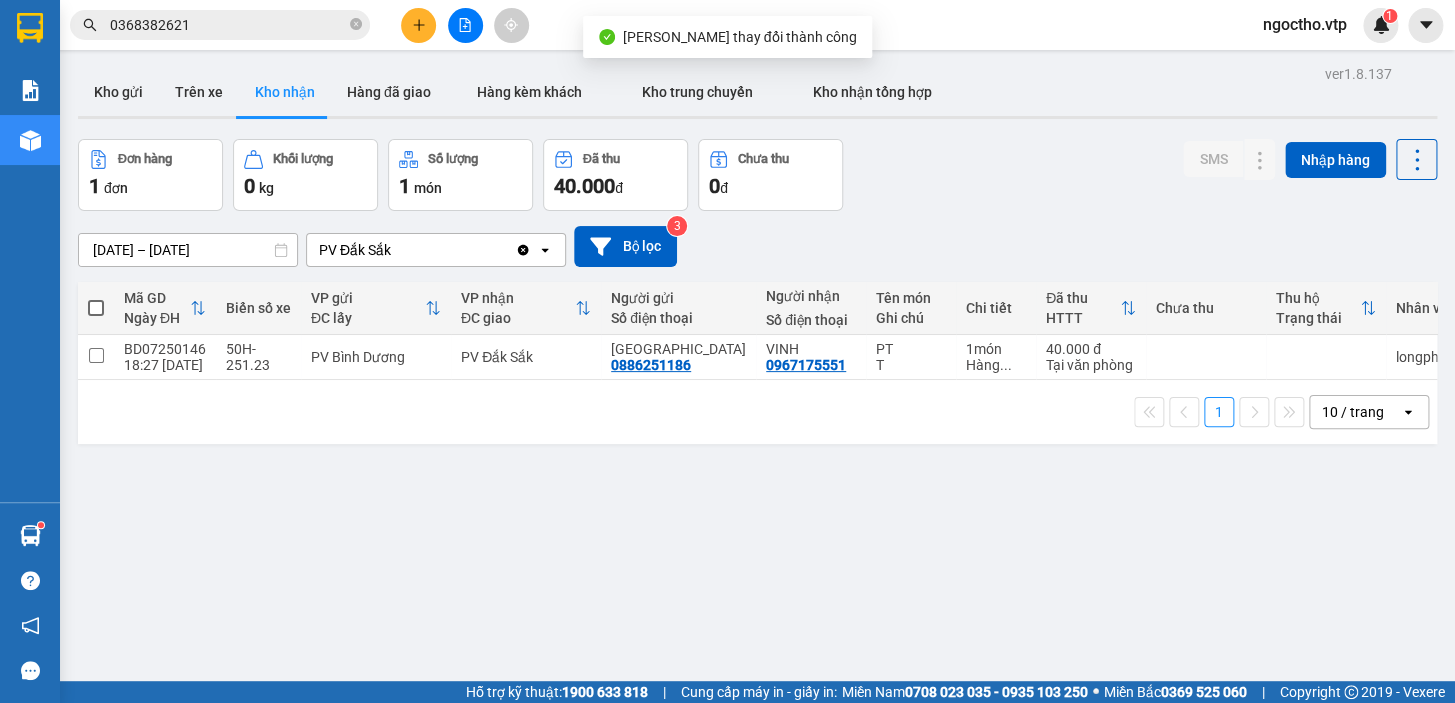 click on "ver  1.8.137 Kho gửi Trên xe Kho nhận Hàng đã giao Hàng kèm khách Kho trung chuyển Kho nhận tổng hợp Đơn hàng 1 đơn Khối lượng 0 kg Số lượng 1 món Đã thu 40.000  đ Chưa thu 0  đ SMS Nhập hàng [DATE] – [DATE] Press the down arrow key to interact with the calendar and select a date. Press the escape button to close the calendar. Selected date range is from [DATE] to [DATE]. PV Đắk Sắk Clear value open Bộ lọc 3 Mã GD Ngày ĐH Biển số xe VP gửi ĐC lấy VP nhận ĐC giao Người gửi Số điện thoại Người nhận Số điện thoại Tên món Ghi chú Chi tiết Đã thu HTTT Chưa thu Thu hộ Trạng thái Nhân viên SMS Nhãn BD07250146 18:27 [DATE] 50H-251.23 PV [GEOGRAPHIC_DATA] 0886251186 VINH 0967175551 PT T 1  món Hàng ... 40.000 đ Tại văn phòng longphung.vtp 1 Nhãn 1 10 / trang open Đang tải dữ liệu" at bounding box center (757, 411) 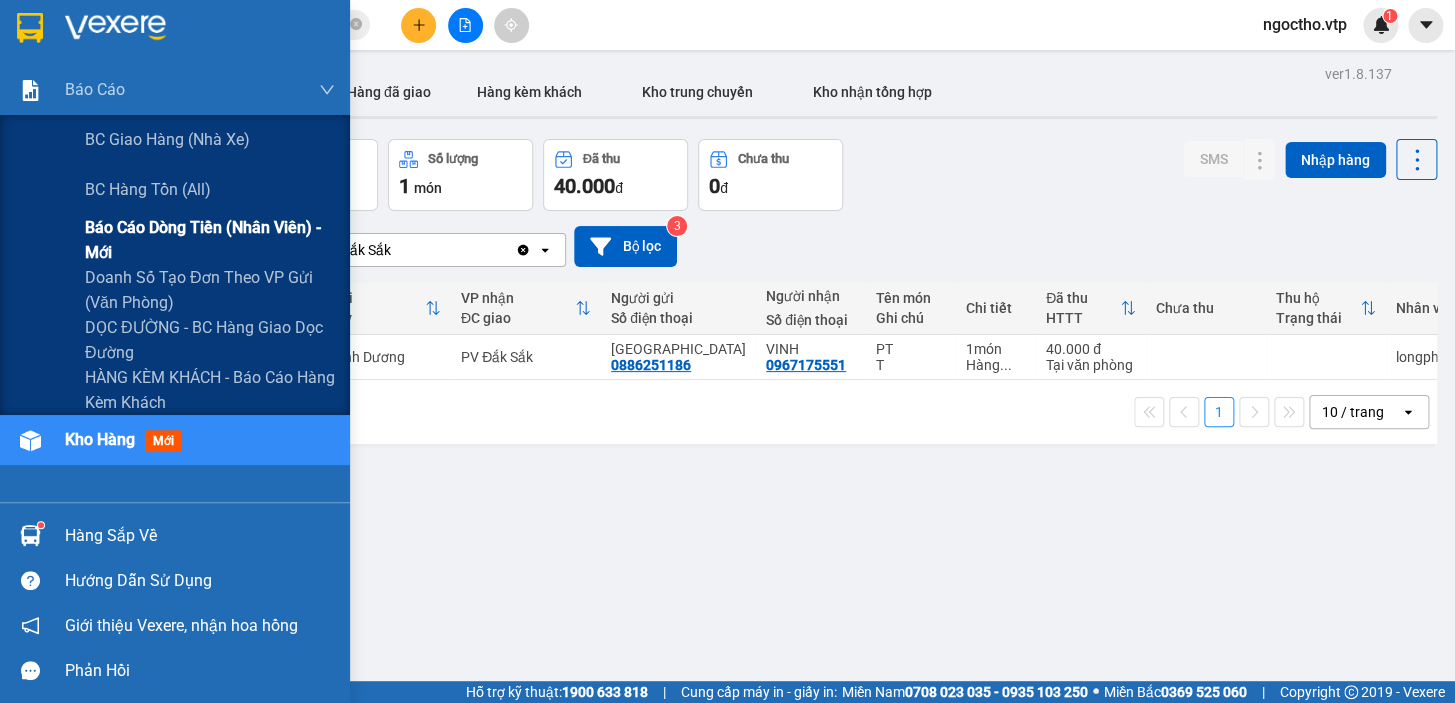 drag, startPoint x: 185, startPoint y: 227, endPoint x: 204, endPoint y: 227, distance: 19 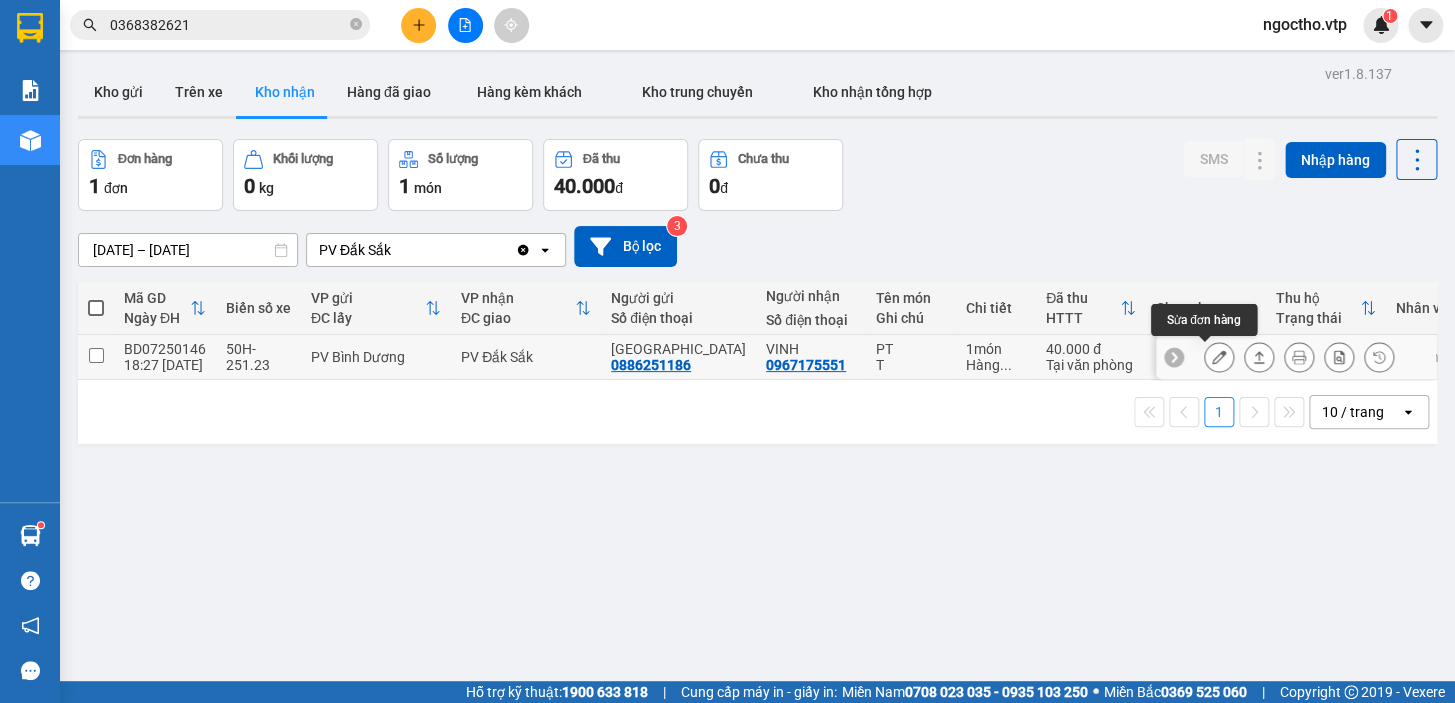 click at bounding box center (1219, 357) 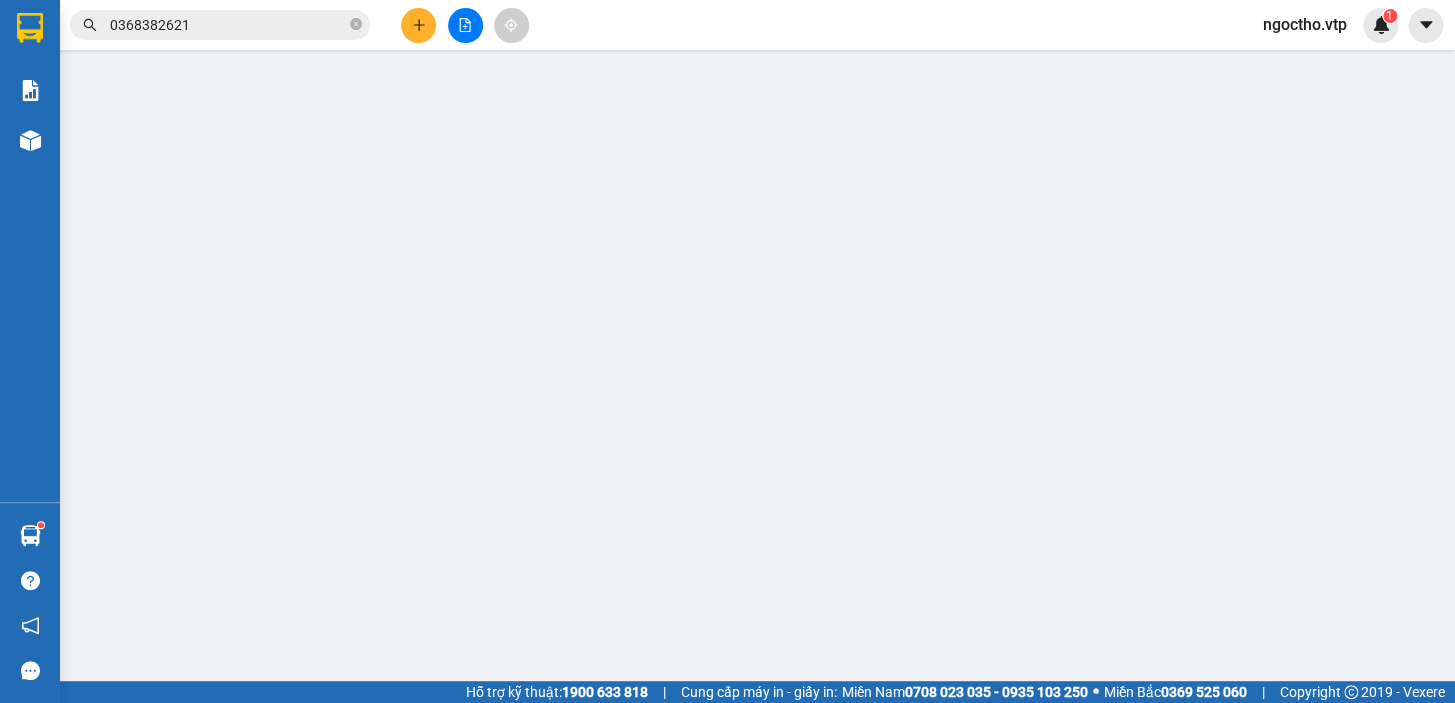 type on "0886251186" 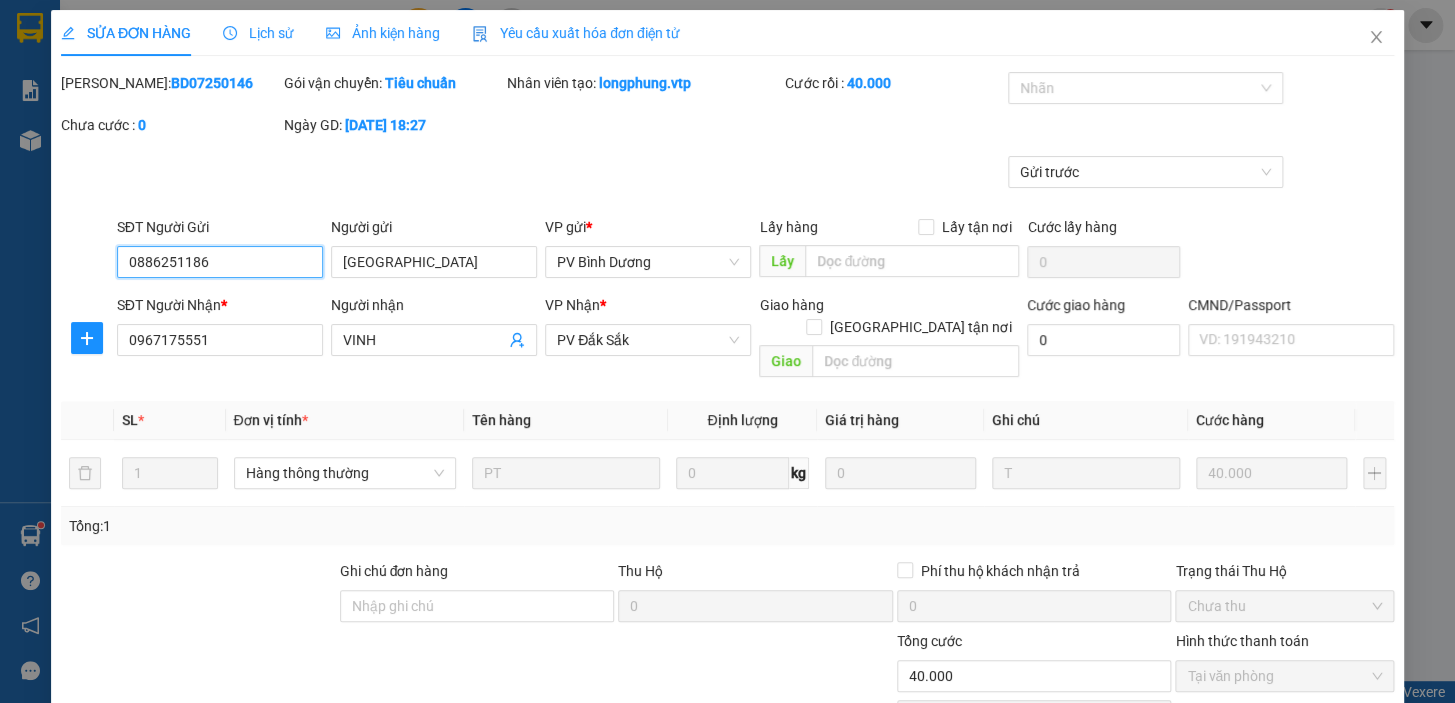 type on "2.000" 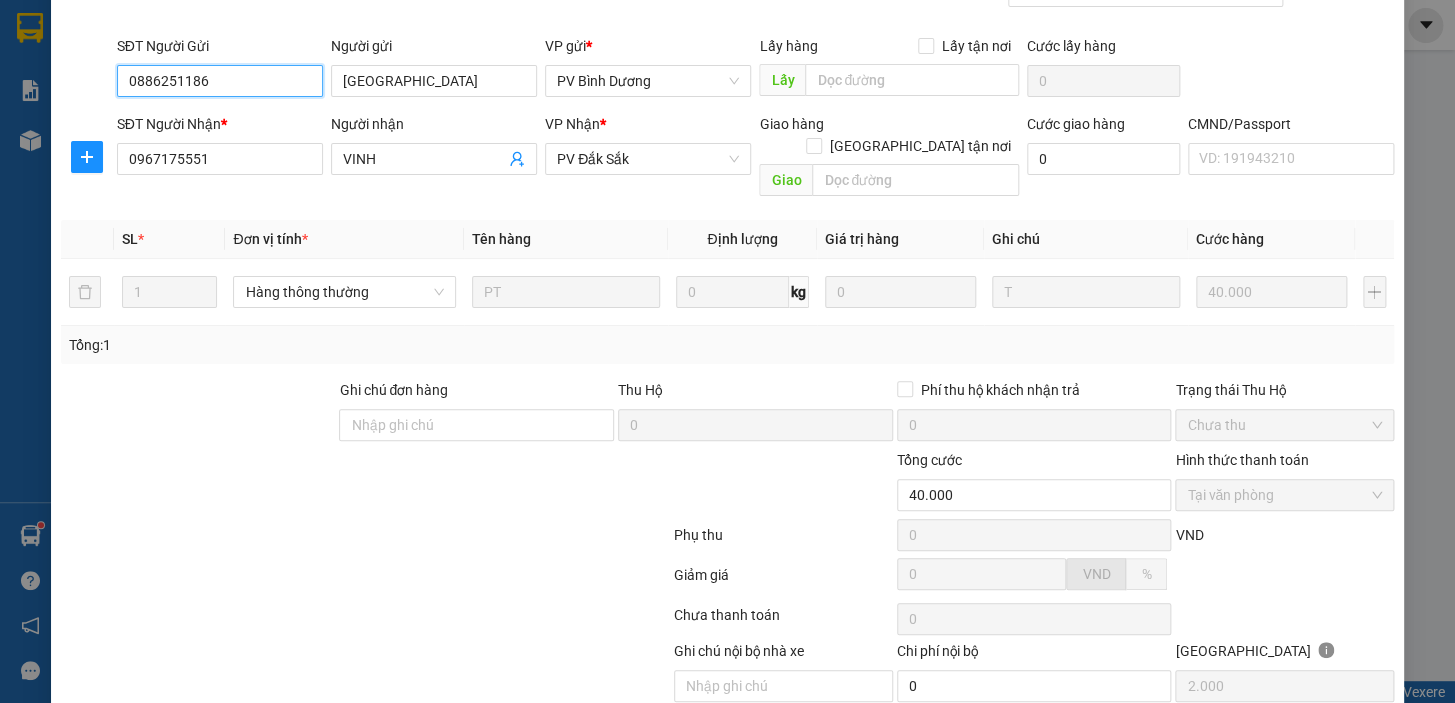 scroll, scrollTop: 0, scrollLeft: 0, axis: both 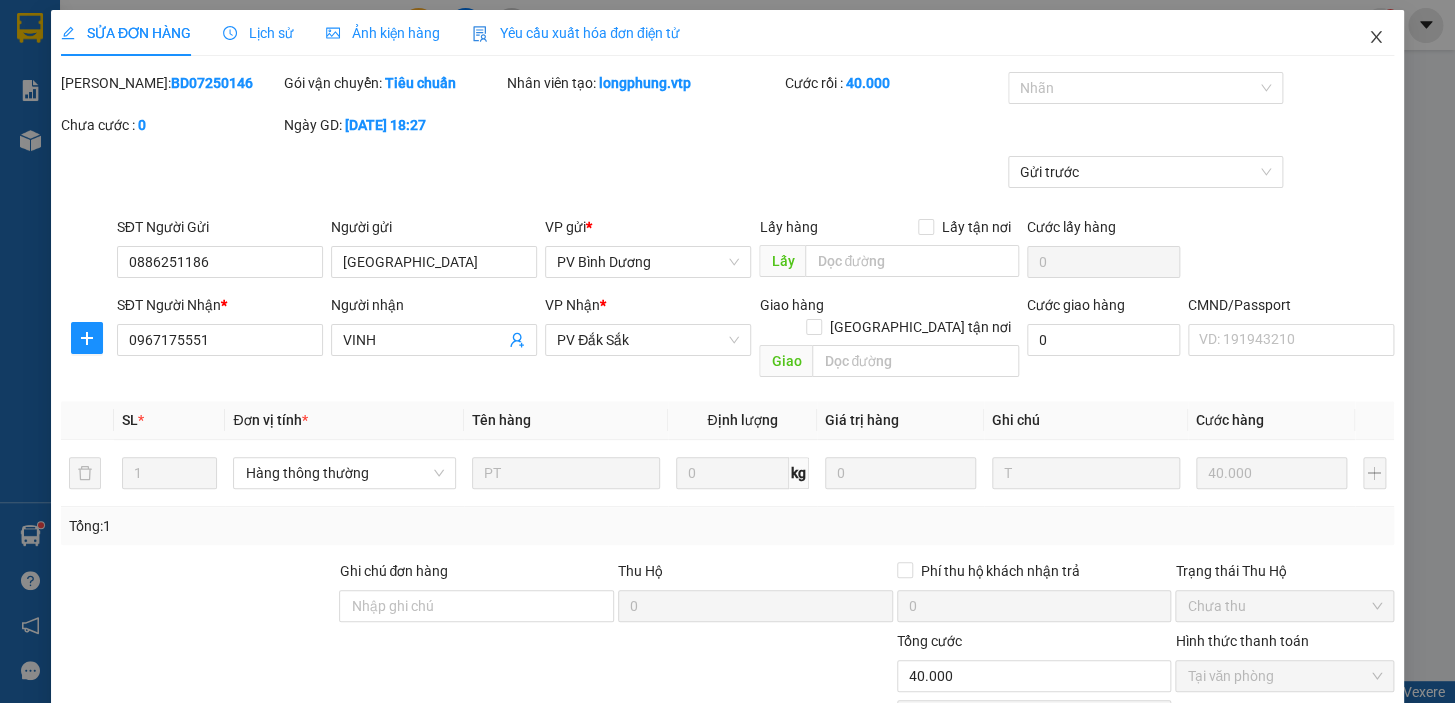 drag, startPoint x: 1365, startPoint y: 42, endPoint x: 1200, endPoint y: 36, distance: 165.10905 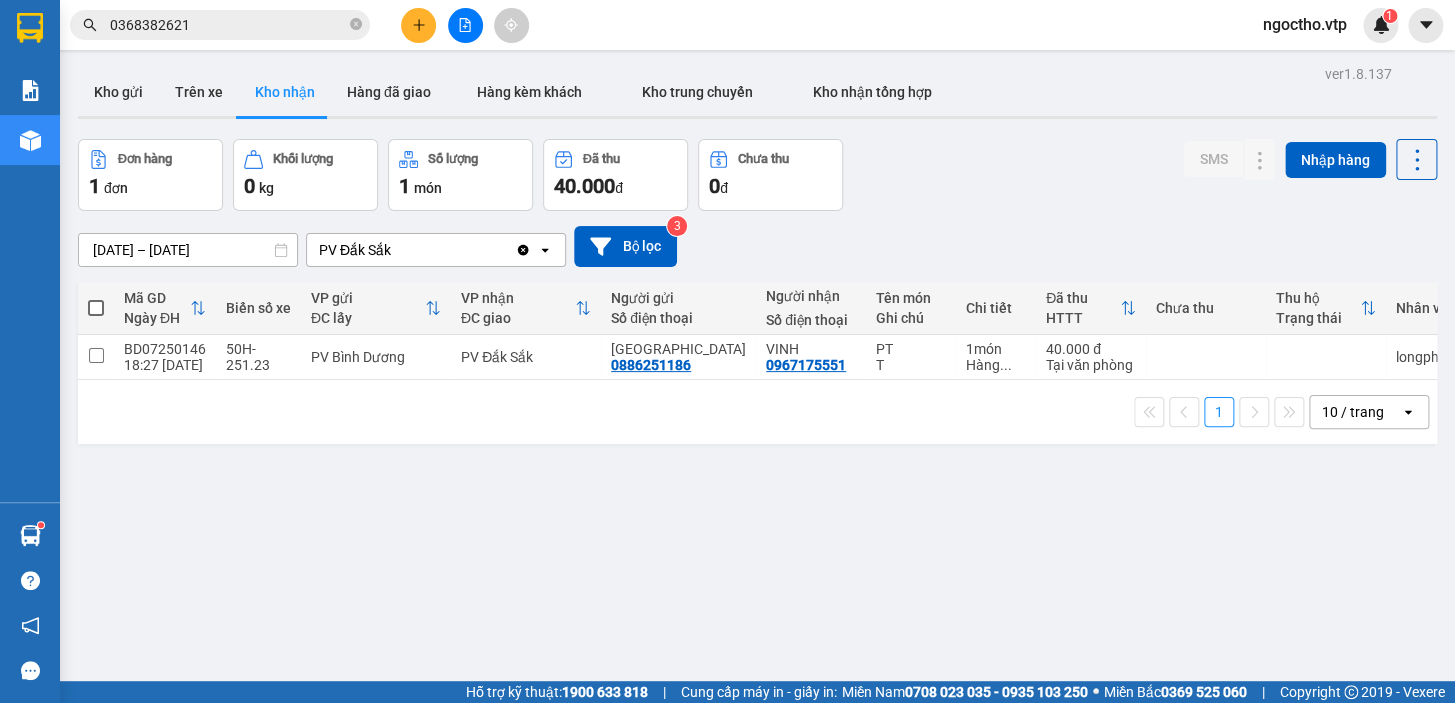 drag, startPoint x: 470, startPoint y: 494, endPoint x: 451, endPoint y: 495, distance: 19.026299 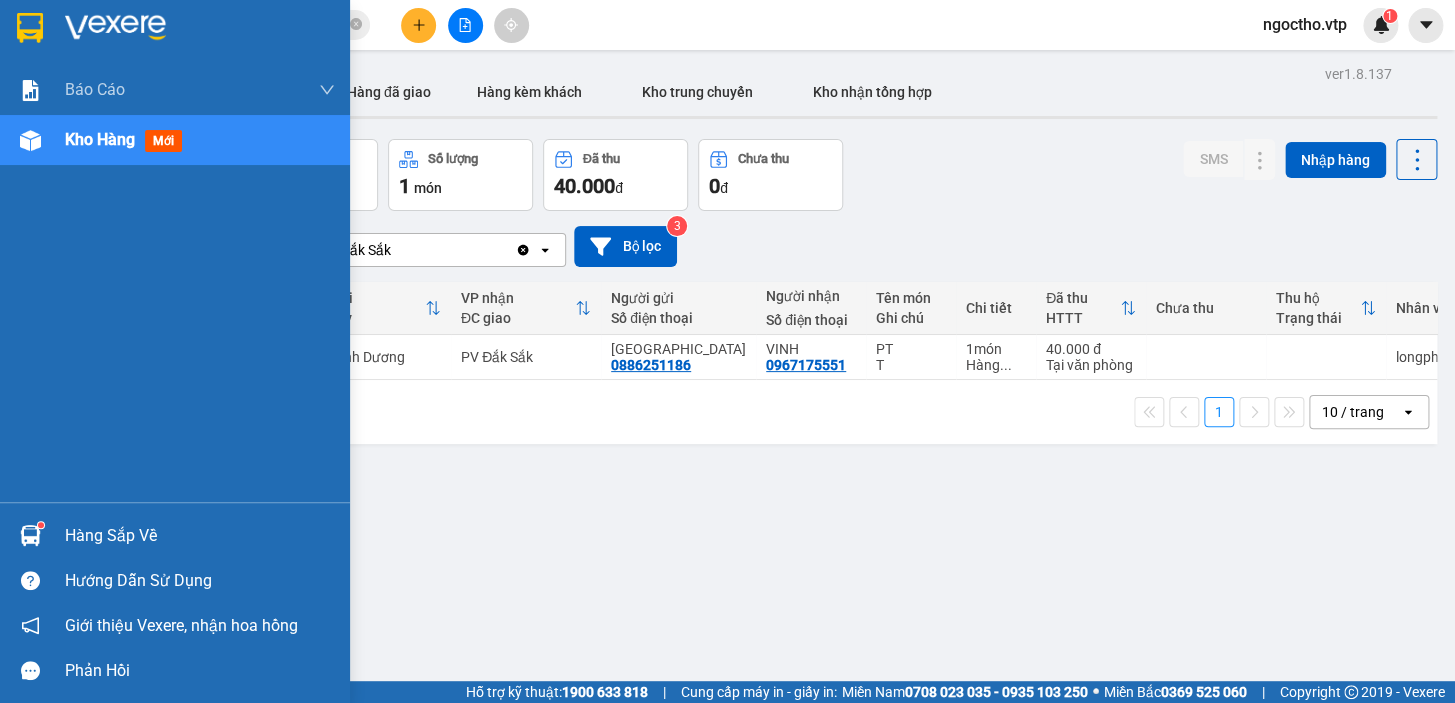 click at bounding box center [30, 535] 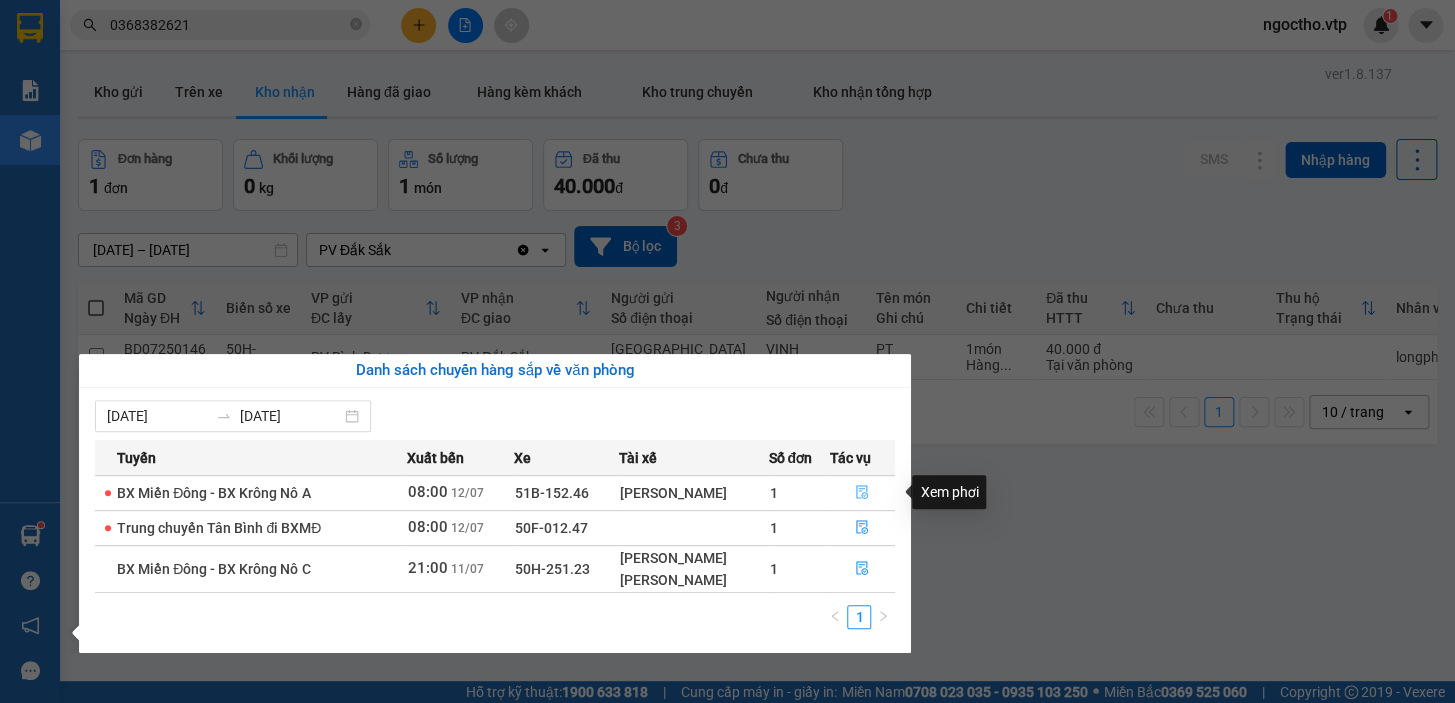 click 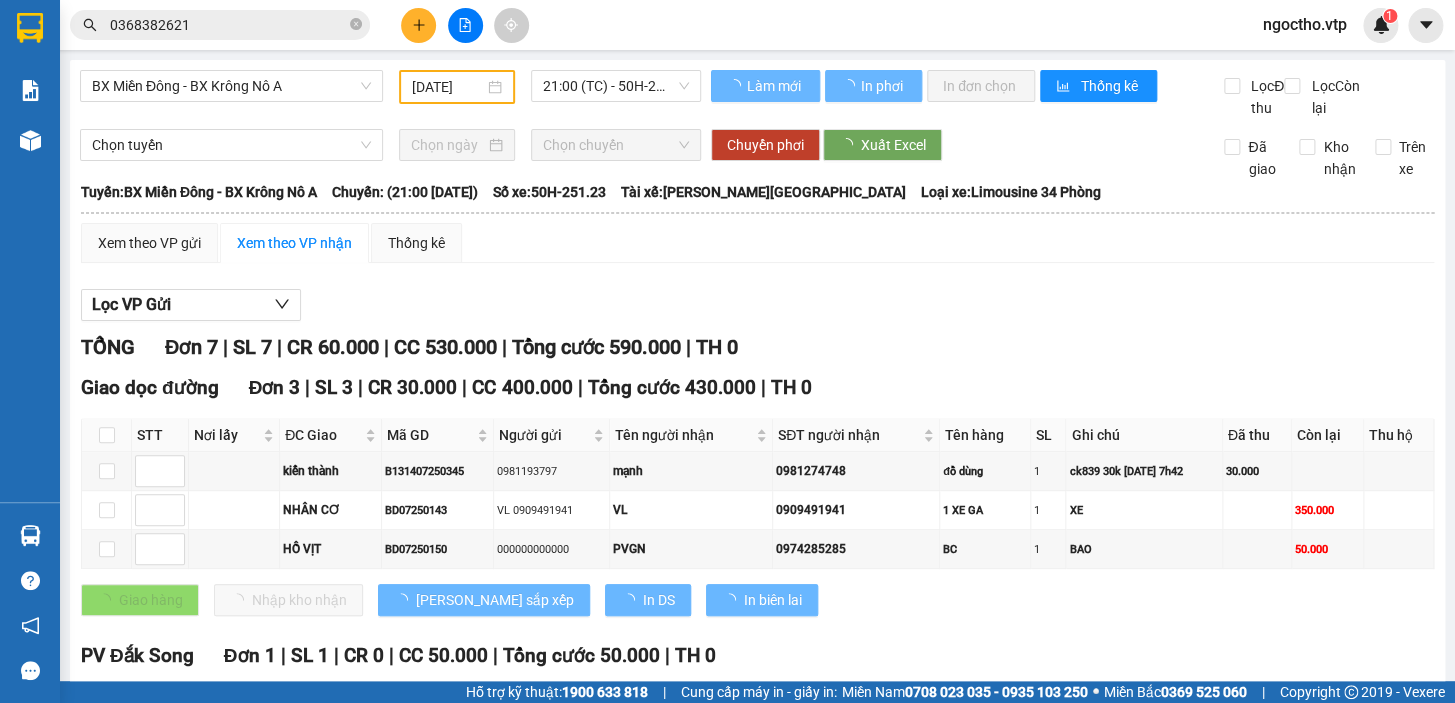 type on "[DATE]" 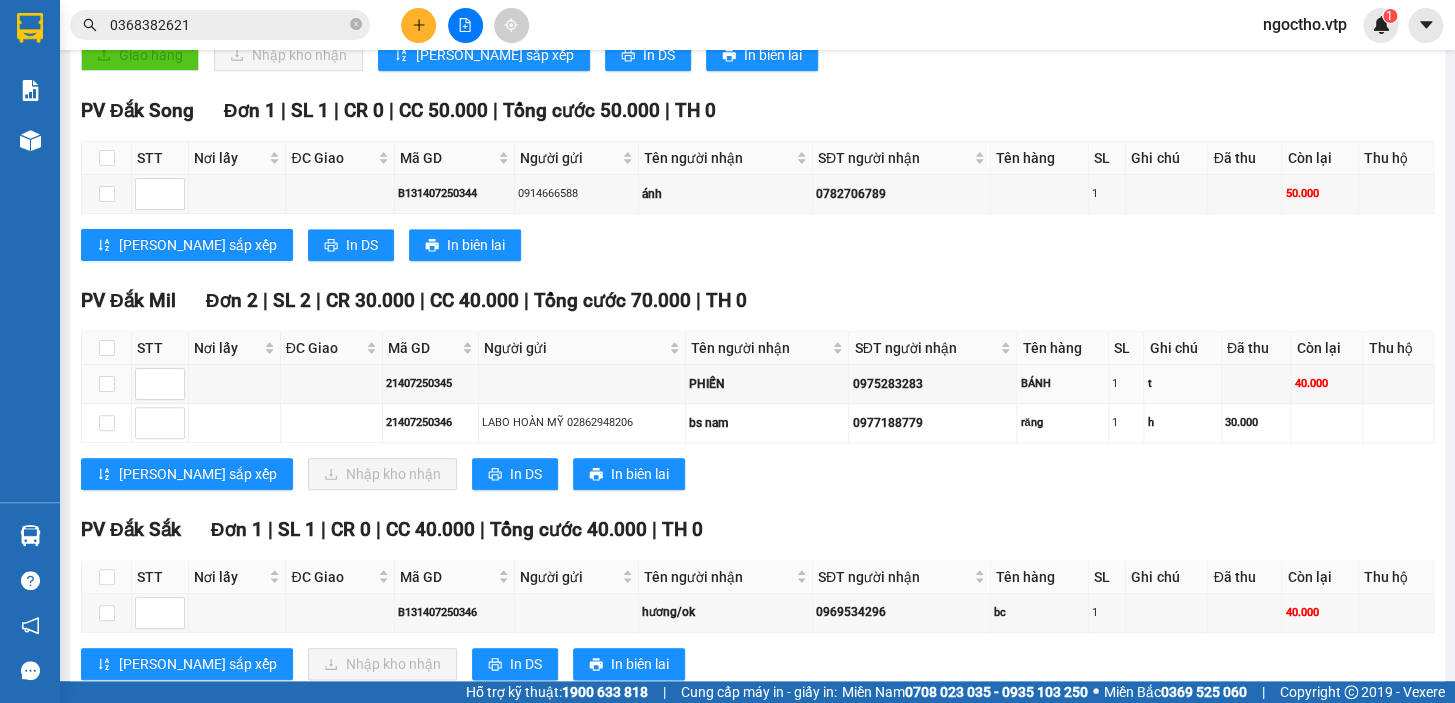 scroll, scrollTop: 619, scrollLeft: 0, axis: vertical 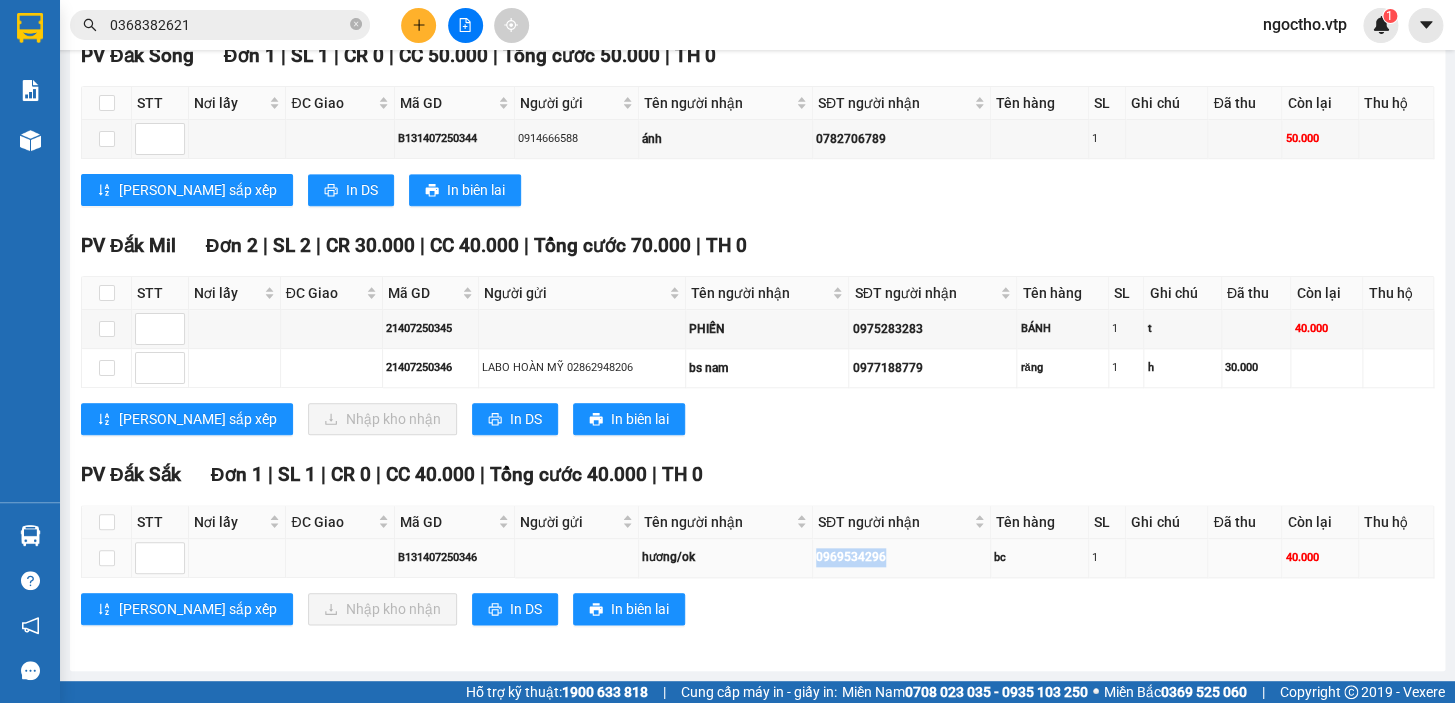 drag, startPoint x: 888, startPoint y: 556, endPoint x: 803, endPoint y: 570, distance: 86.145226 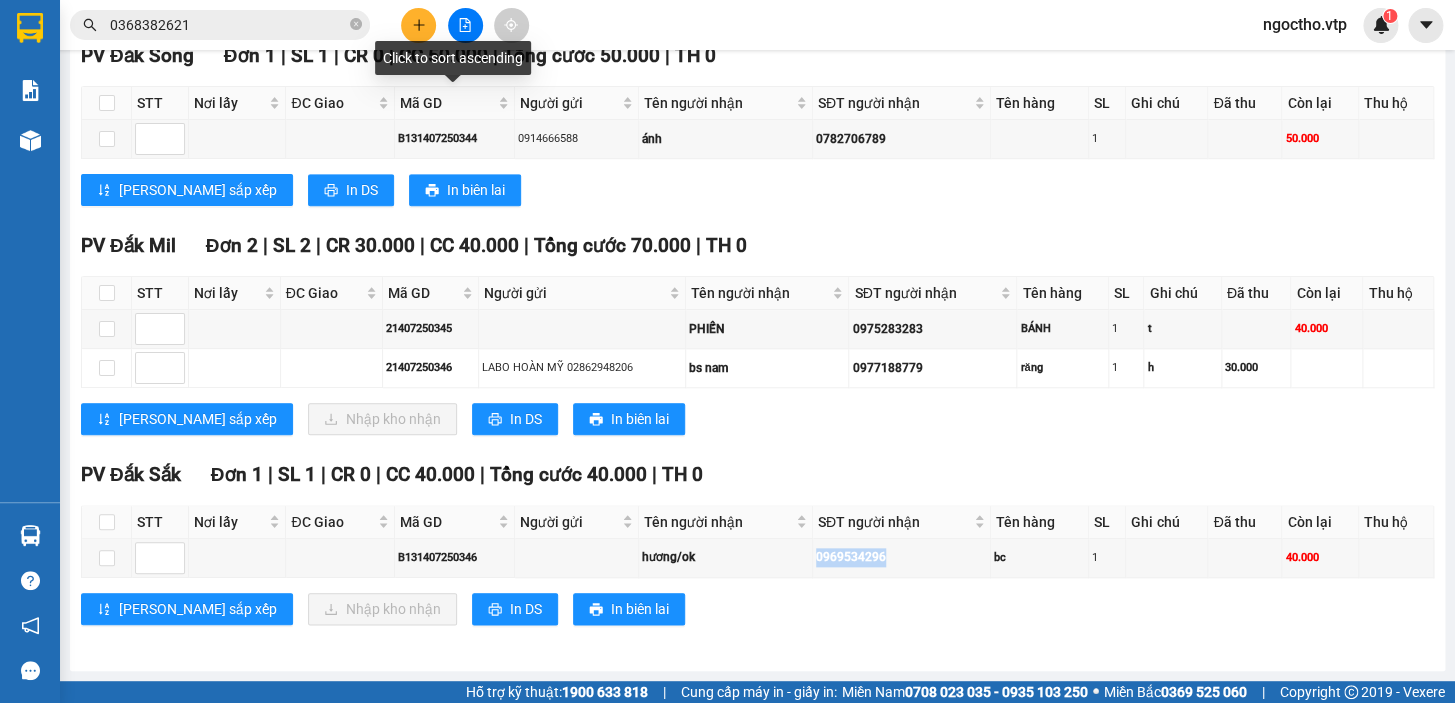 scroll, scrollTop: 346, scrollLeft: 0, axis: vertical 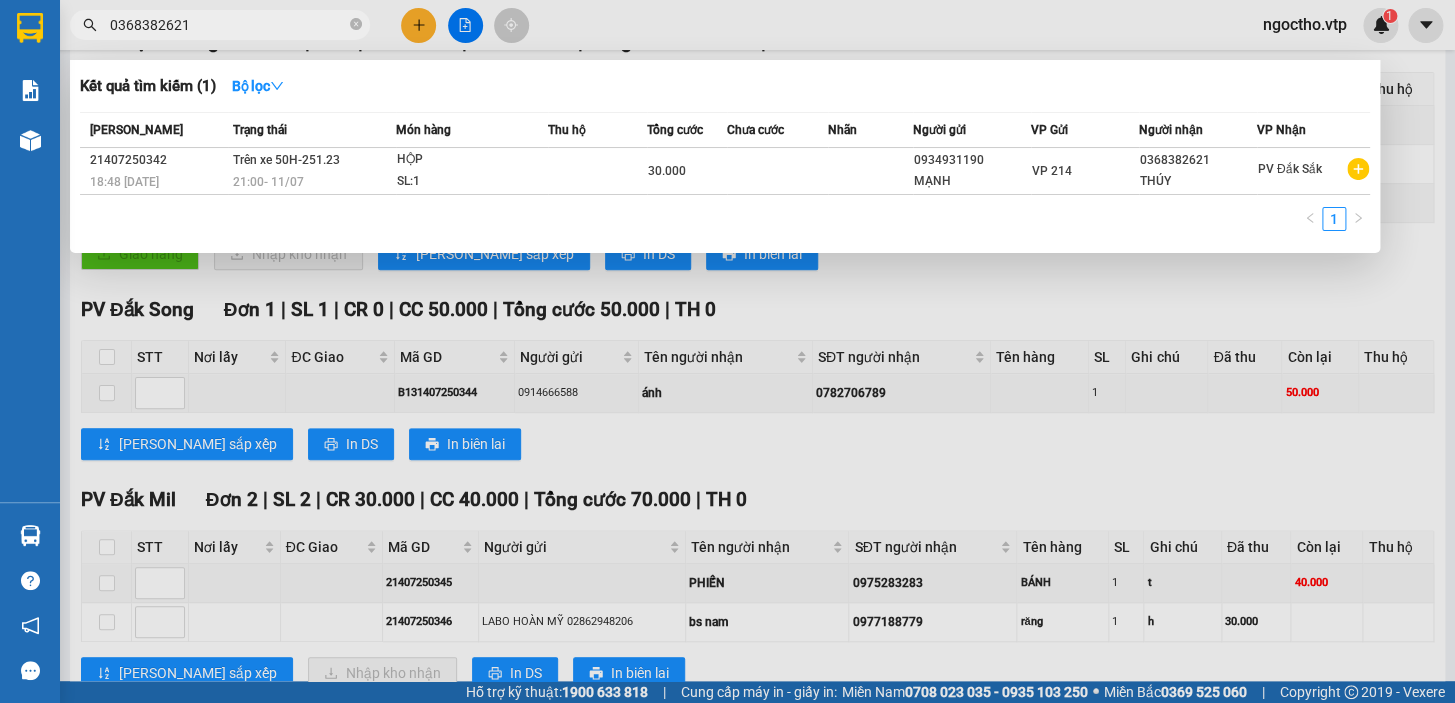 drag, startPoint x: 237, startPoint y: 19, endPoint x: 97, endPoint y: 11, distance: 140.22838 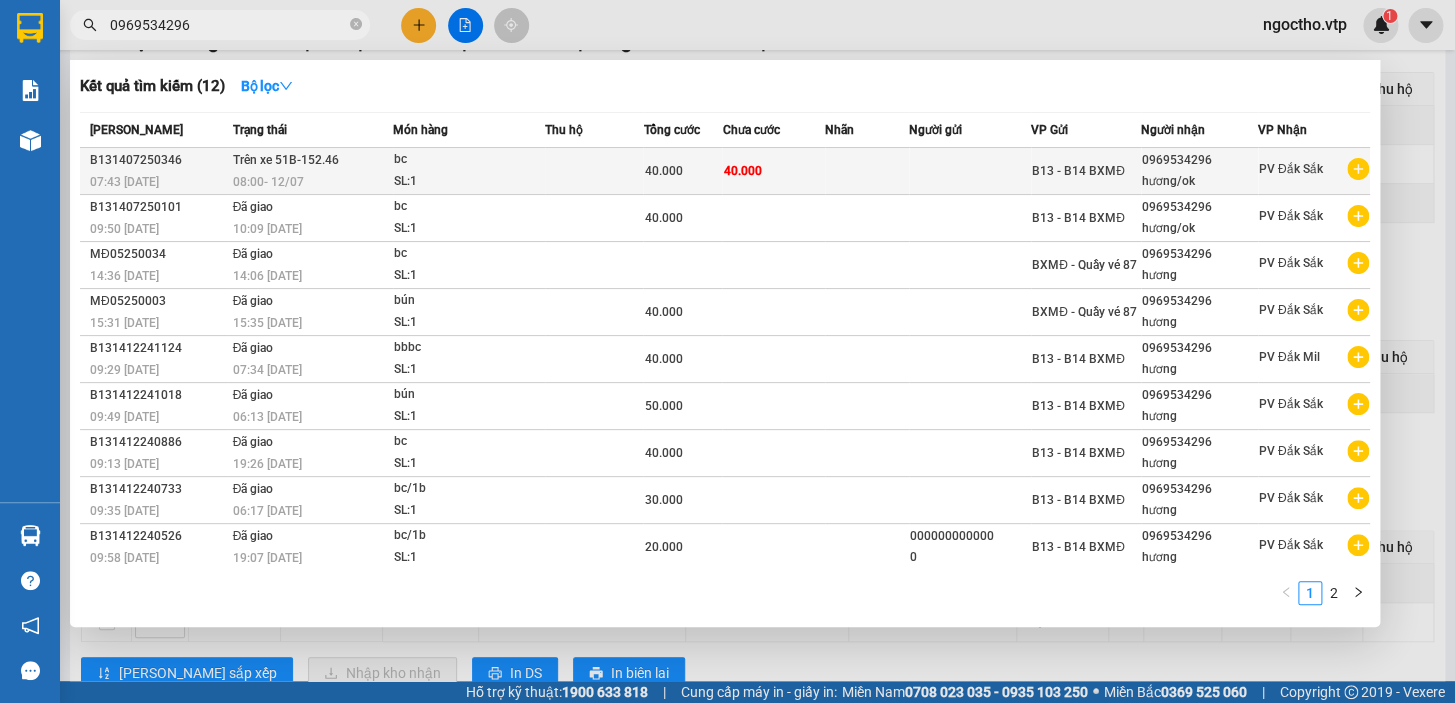 type on "0969534296" 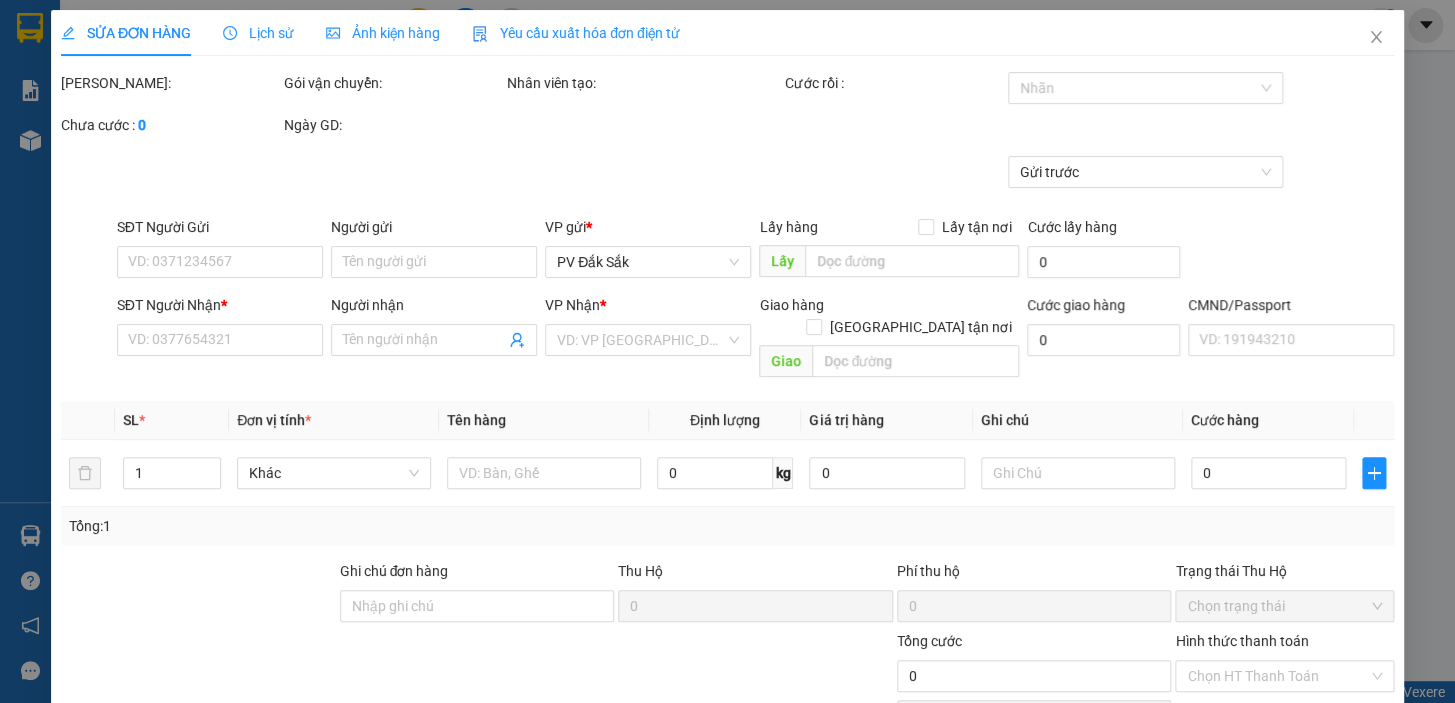 scroll, scrollTop: 0, scrollLeft: 0, axis: both 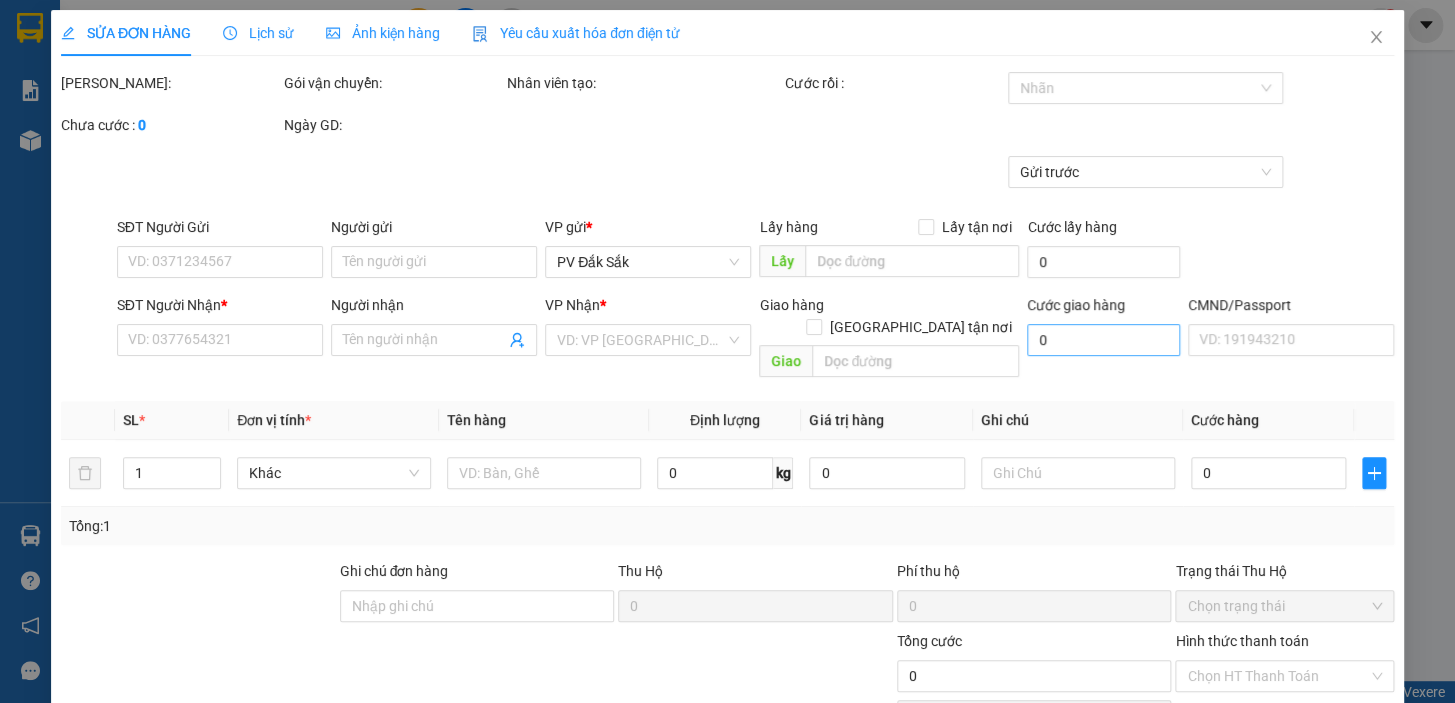 type on "0969534296" 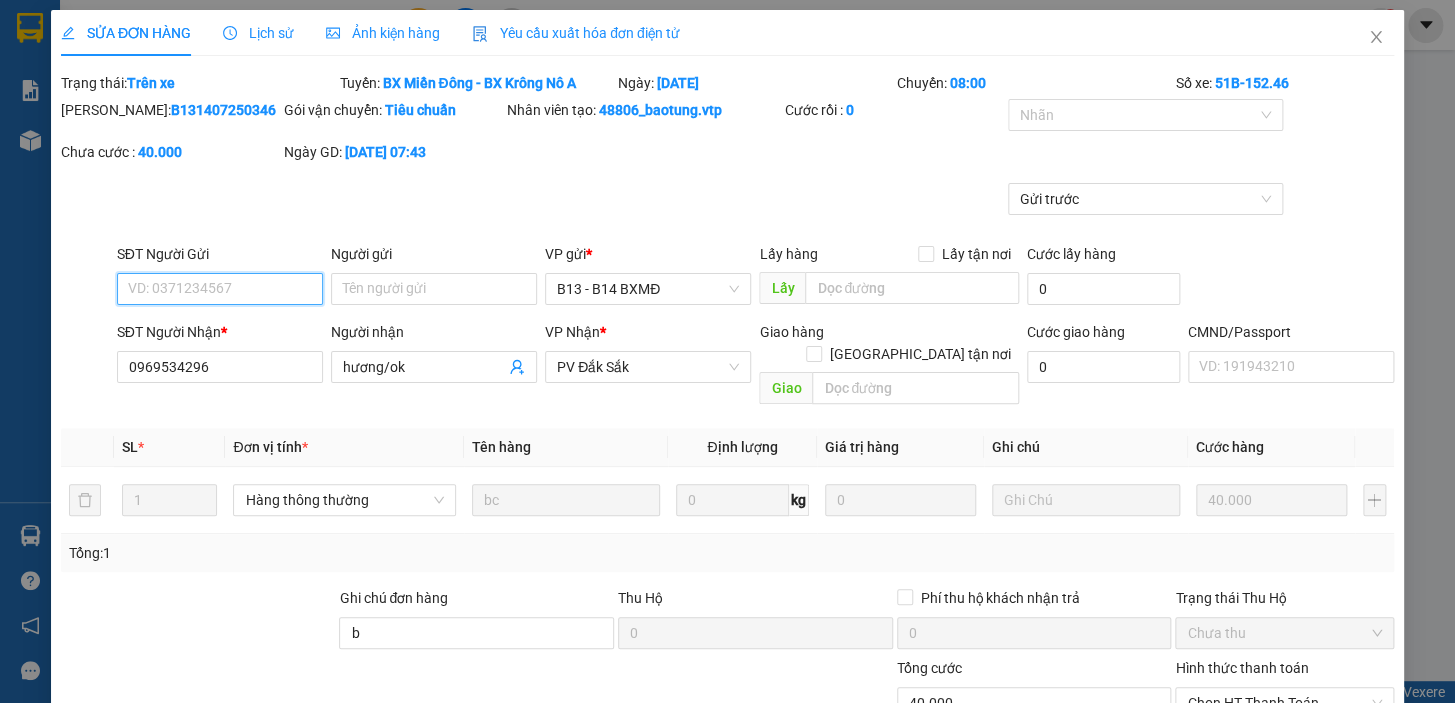 type on "2.000" 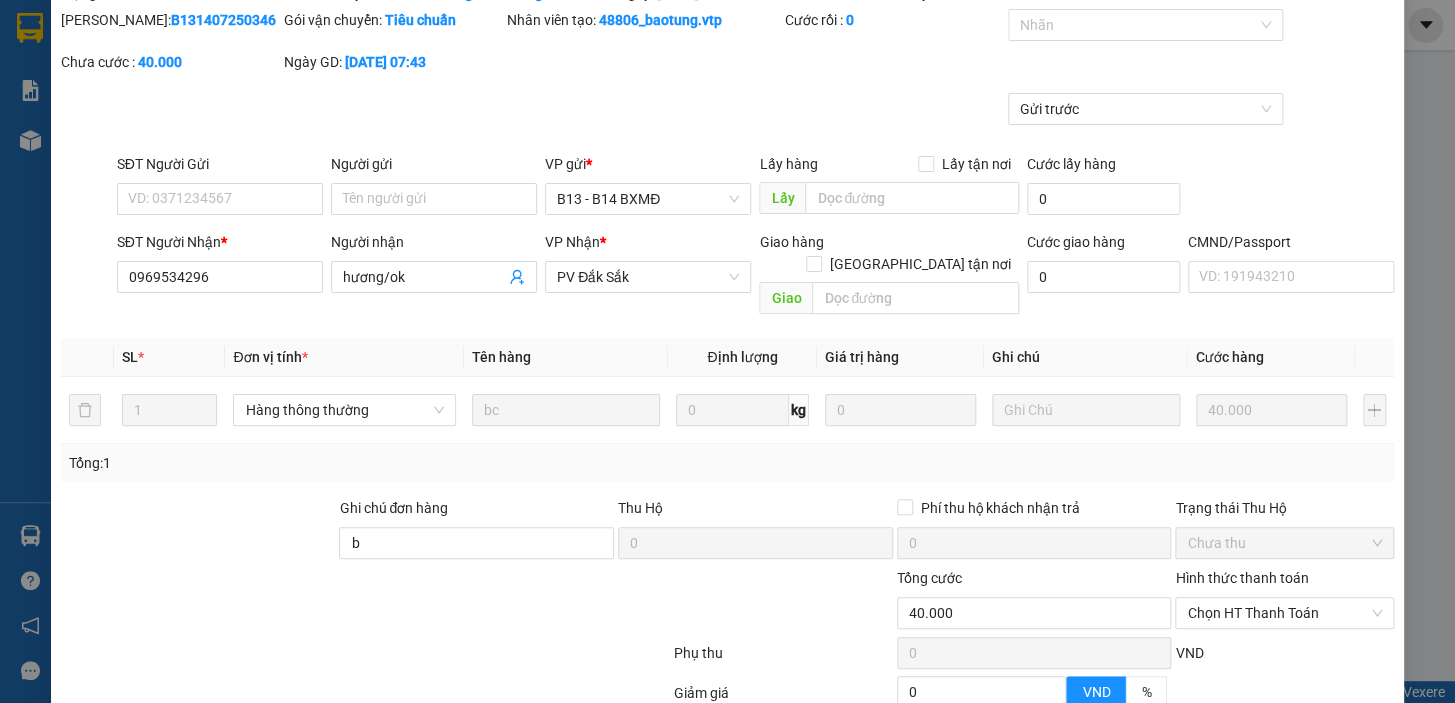 scroll, scrollTop: 270, scrollLeft: 0, axis: vertical 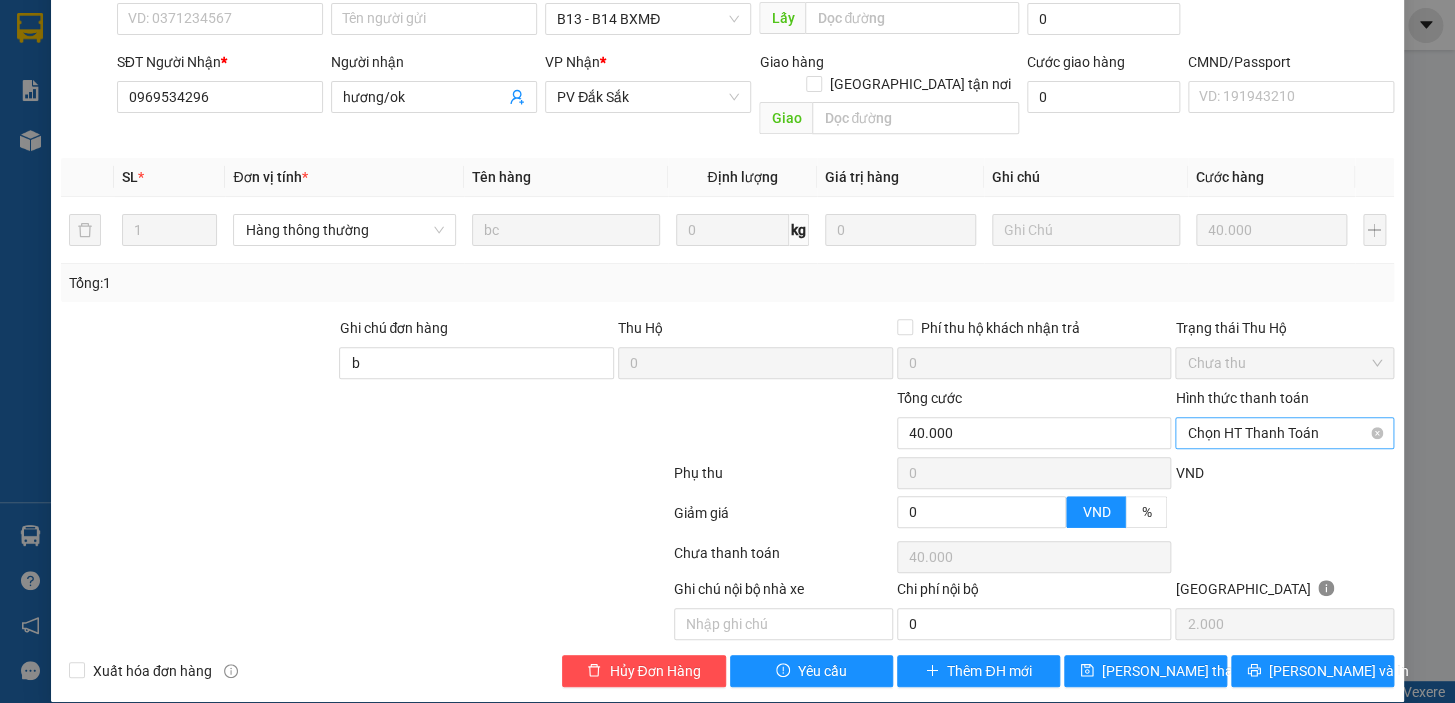 click on "Chọn HT Thanh Toán" at bounding box center (1284, 433) 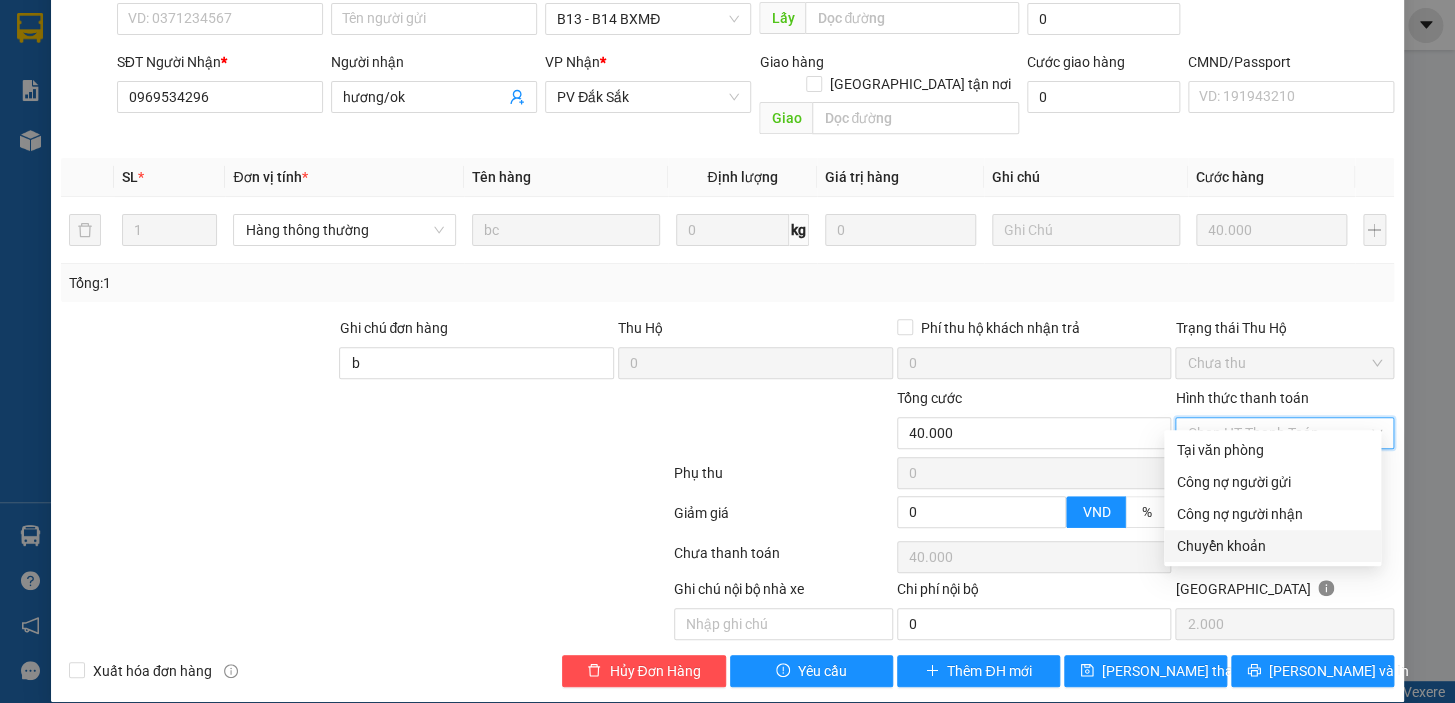 scroll, scrollTop: 0, scrollLeft: 0, axis: both 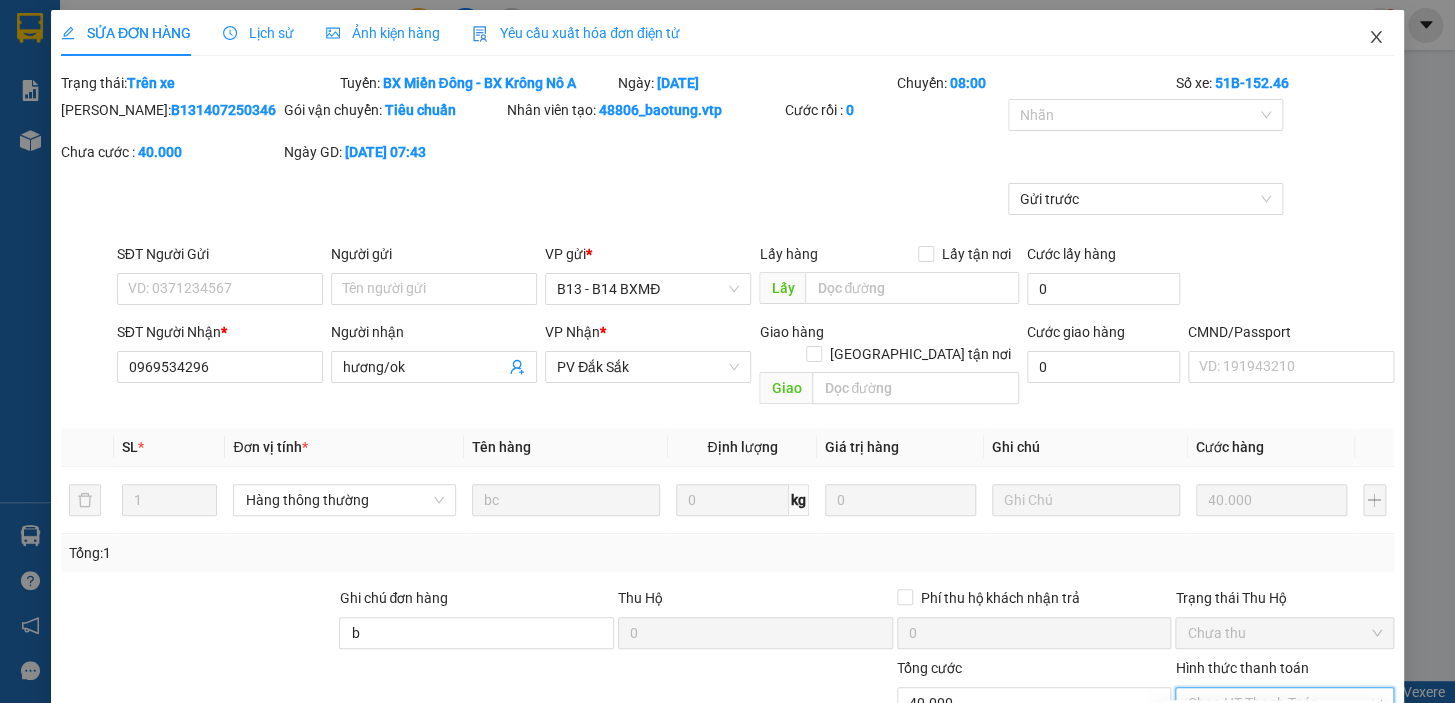 click at bounding box center (1376, 38) 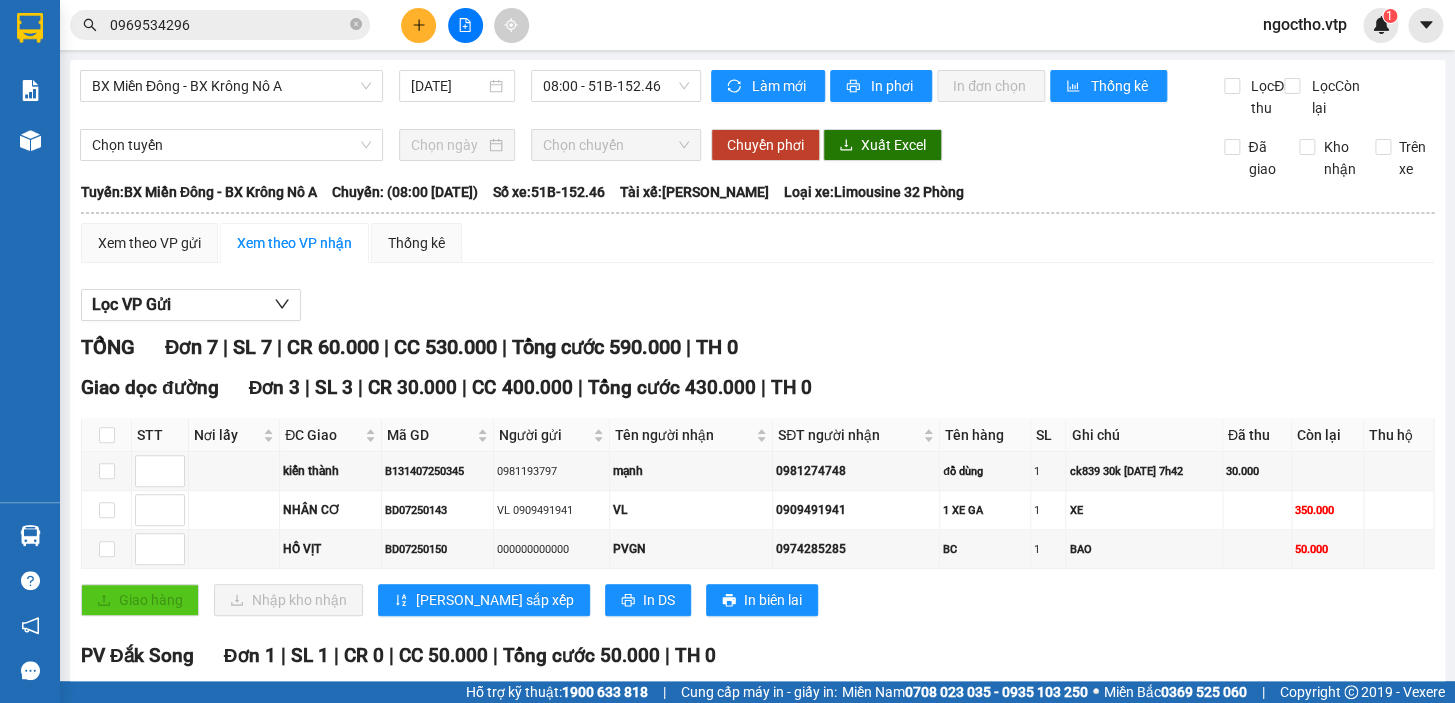 scroll, scrollTop: 272, scrollLeft: 0, axis: vertical 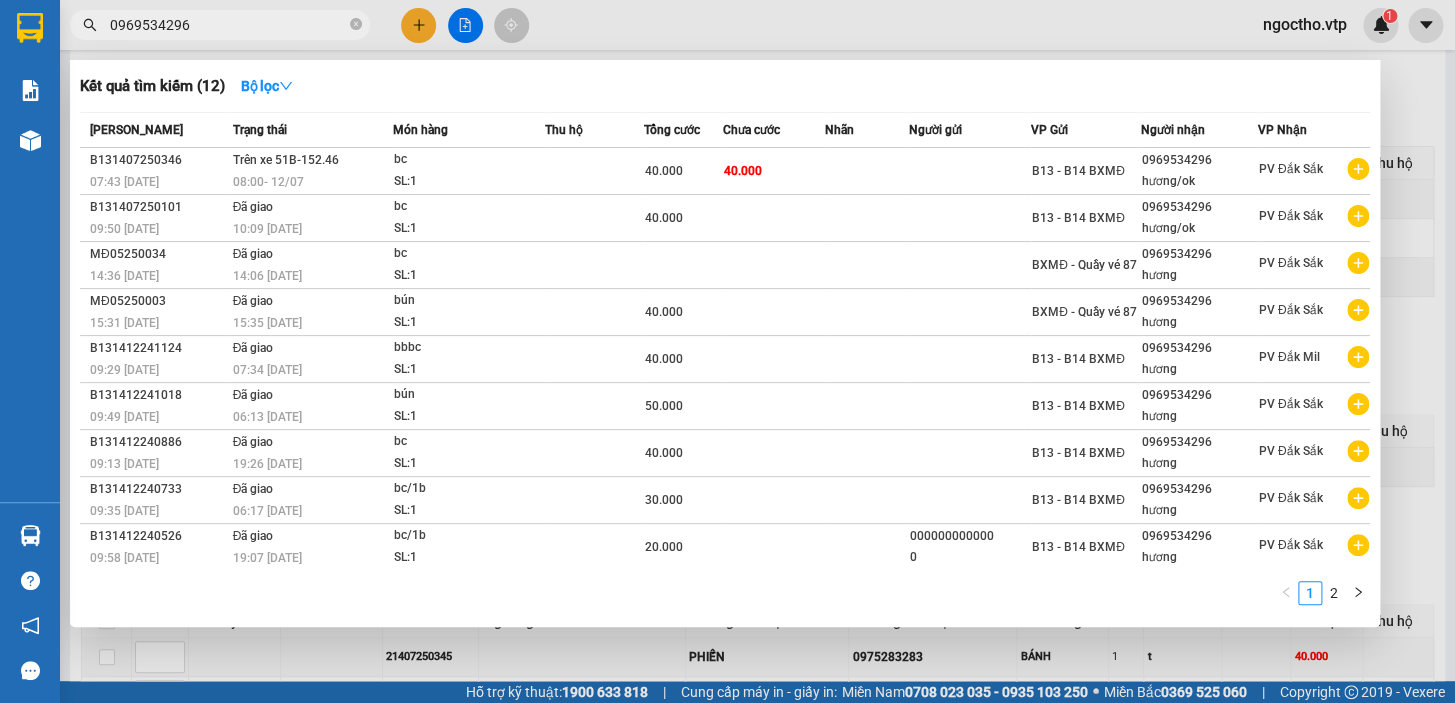 click on "0969534296" at bounding box center [228, 25] 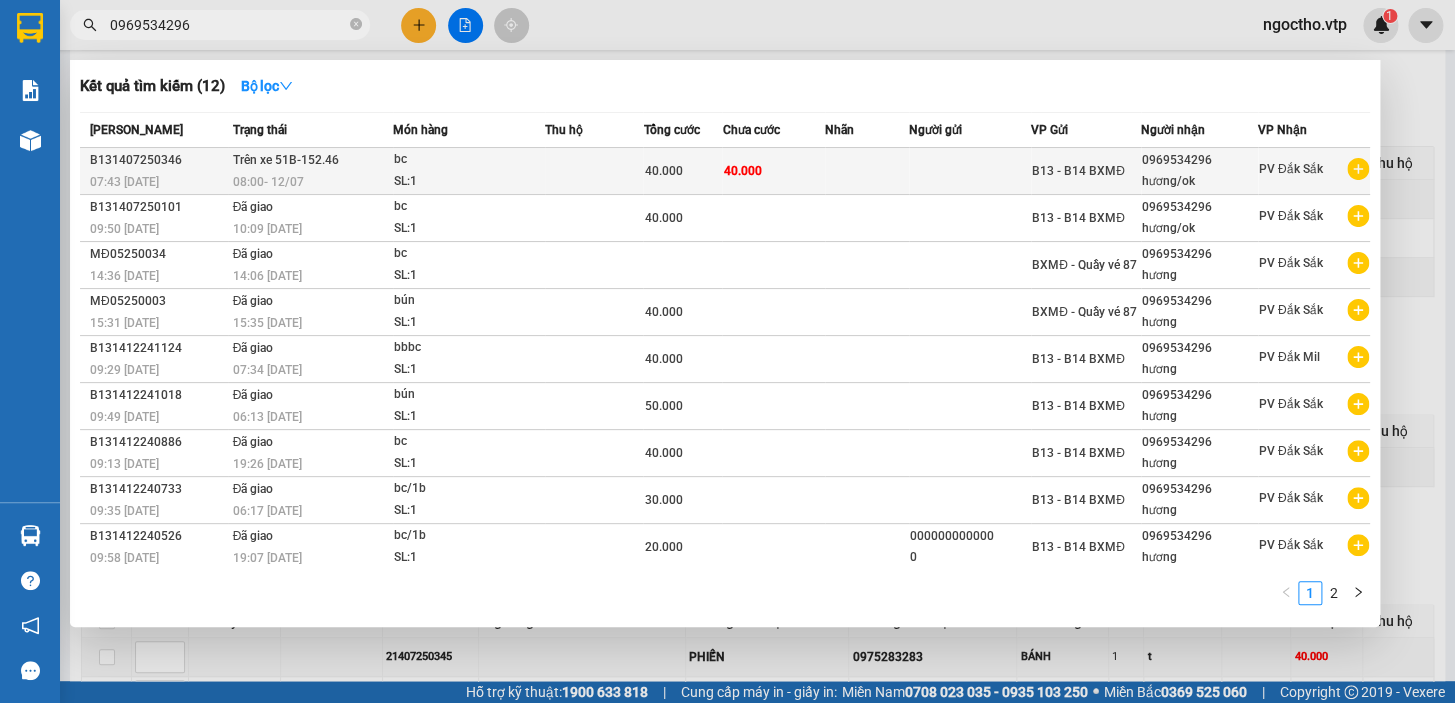 click on "Trên xe   51B-152.46 08:00  [DATE]" at bounding box center [310, 171] 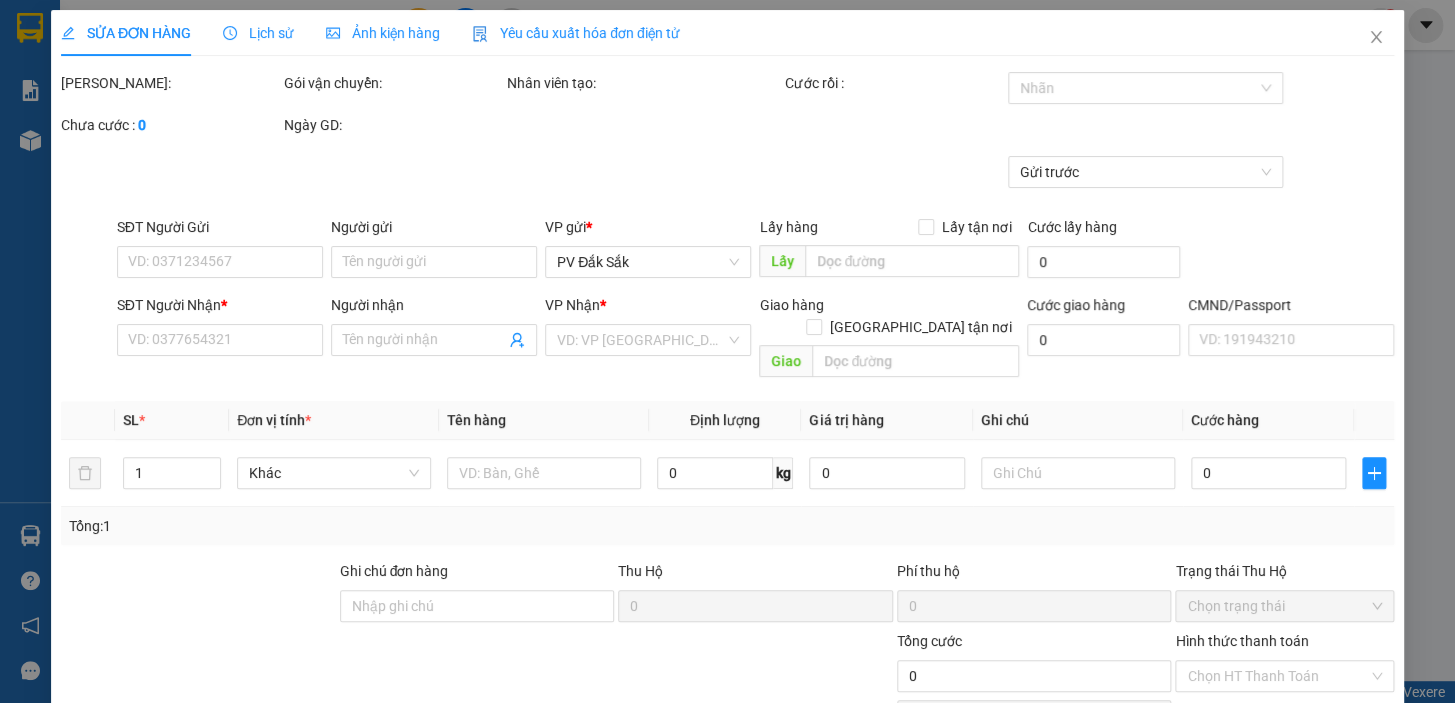 scroll, scrollTop: 0, scrollLeft: 0, axis: both 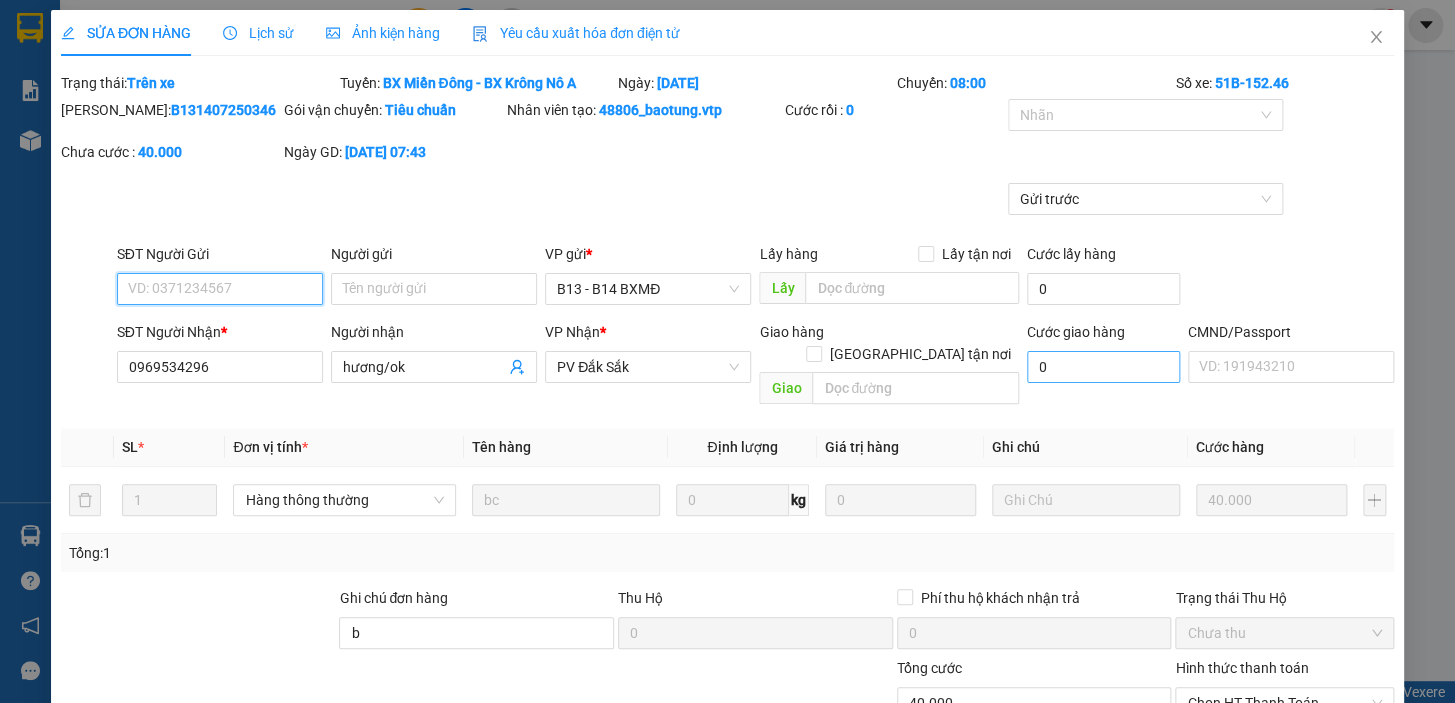 type on "0969534296" 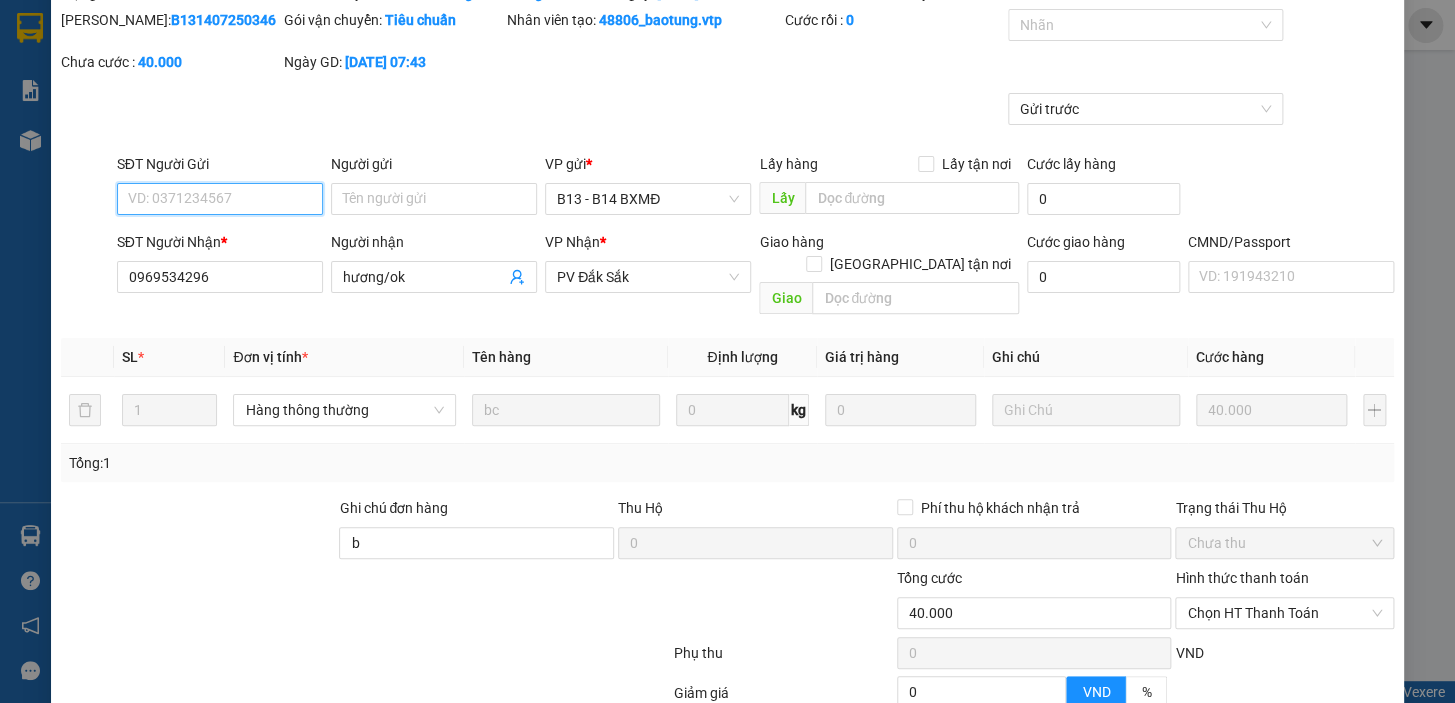scroll, scrollTop: 181, scrollLeft: 0, axis: vertical 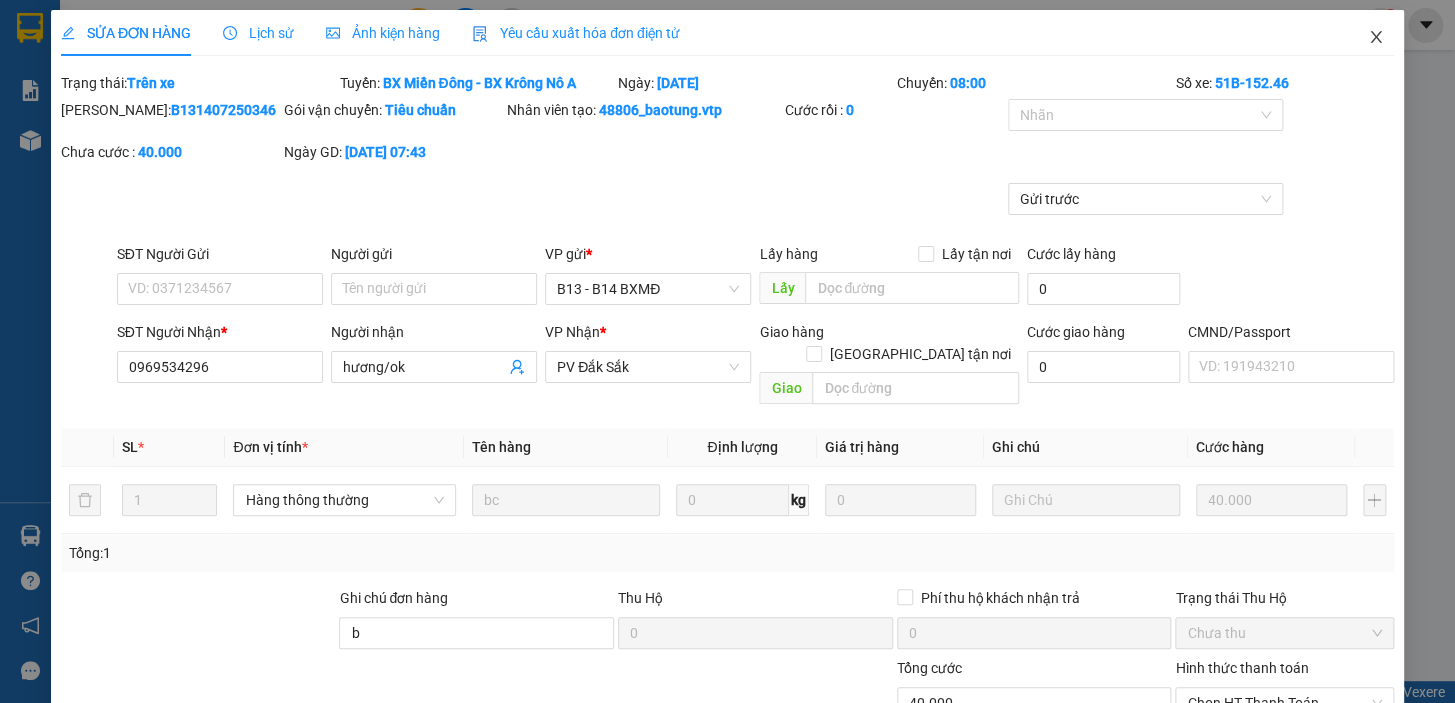 click 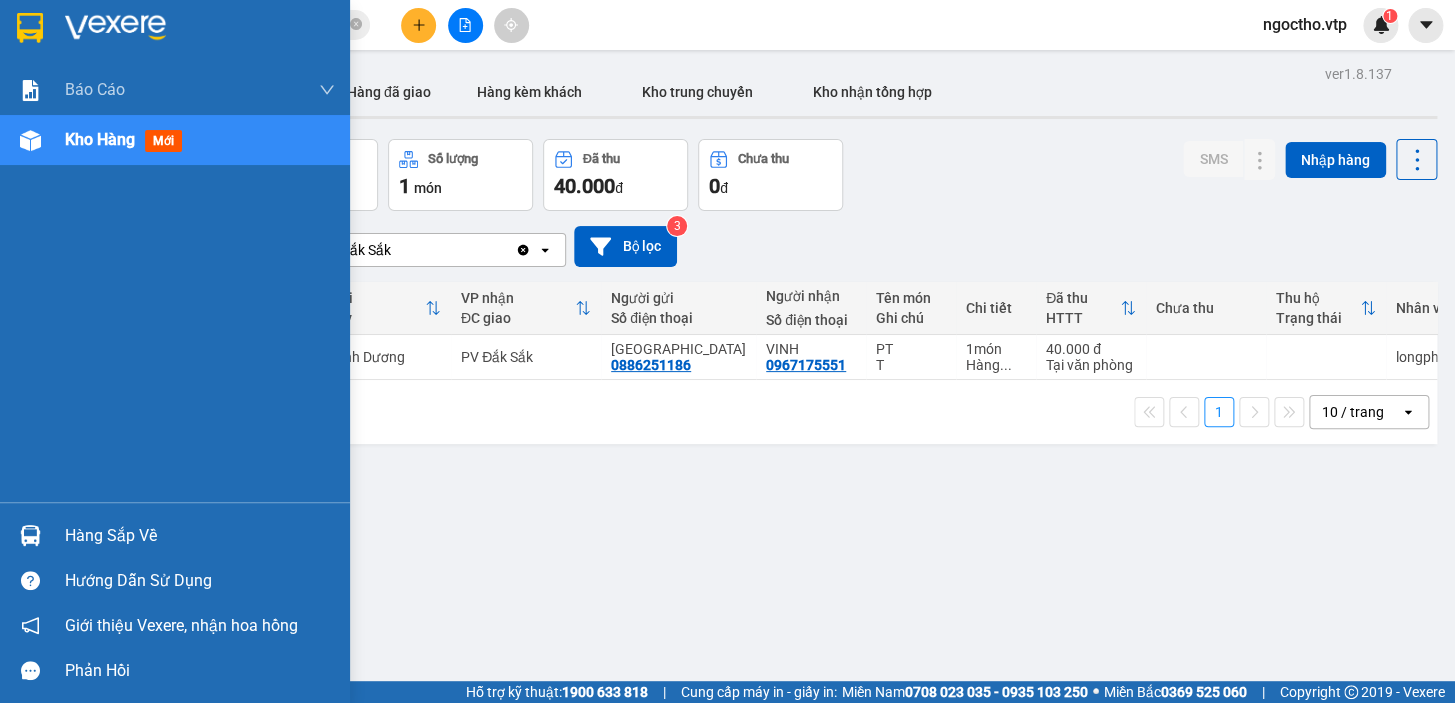 click on "Hàng sắp về" at bounding box center (200, 536) 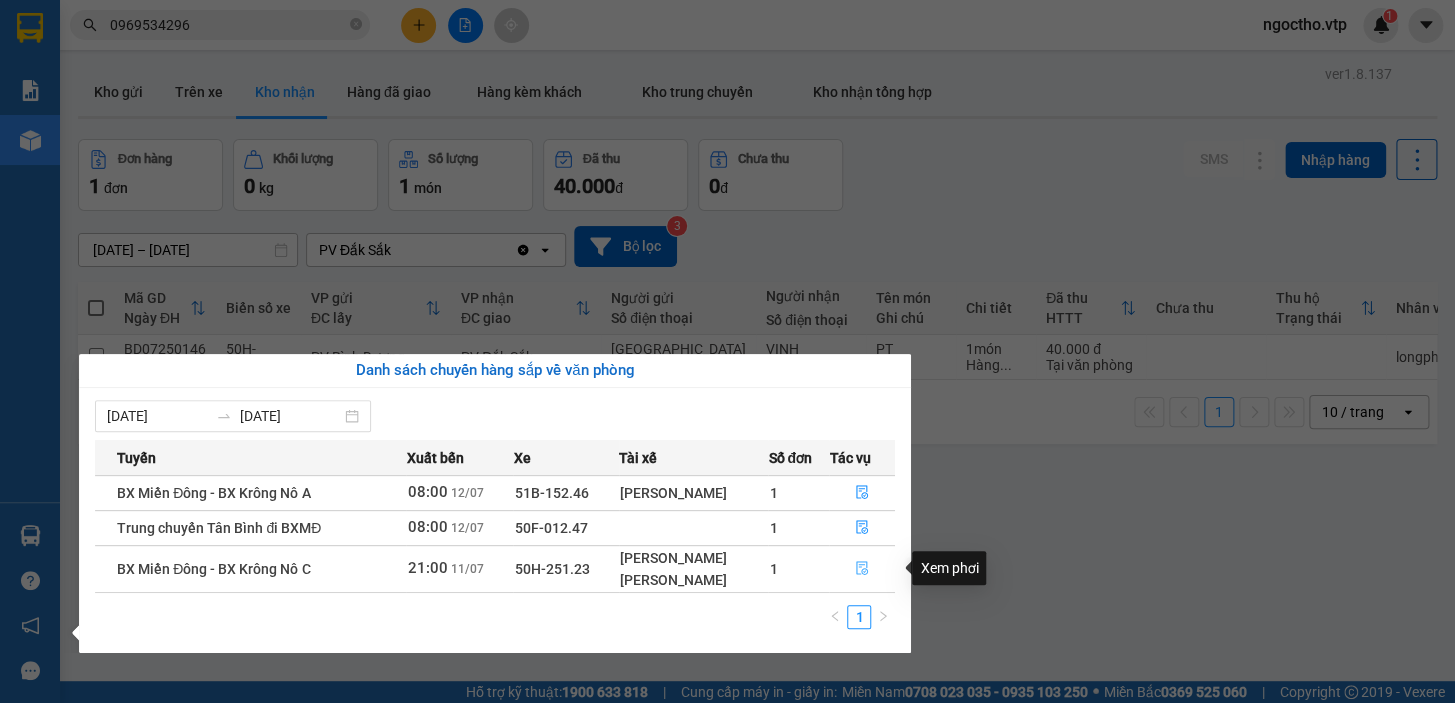click 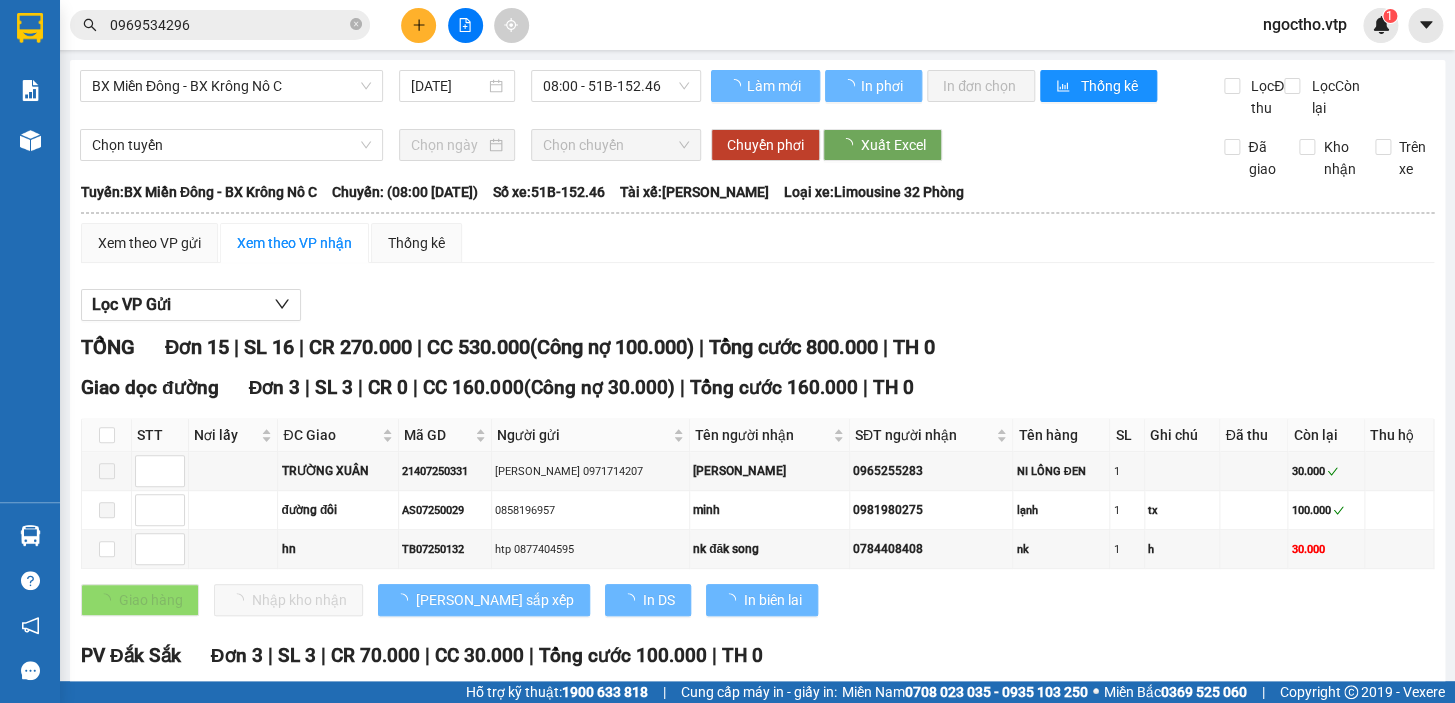 type on "[DATE]" 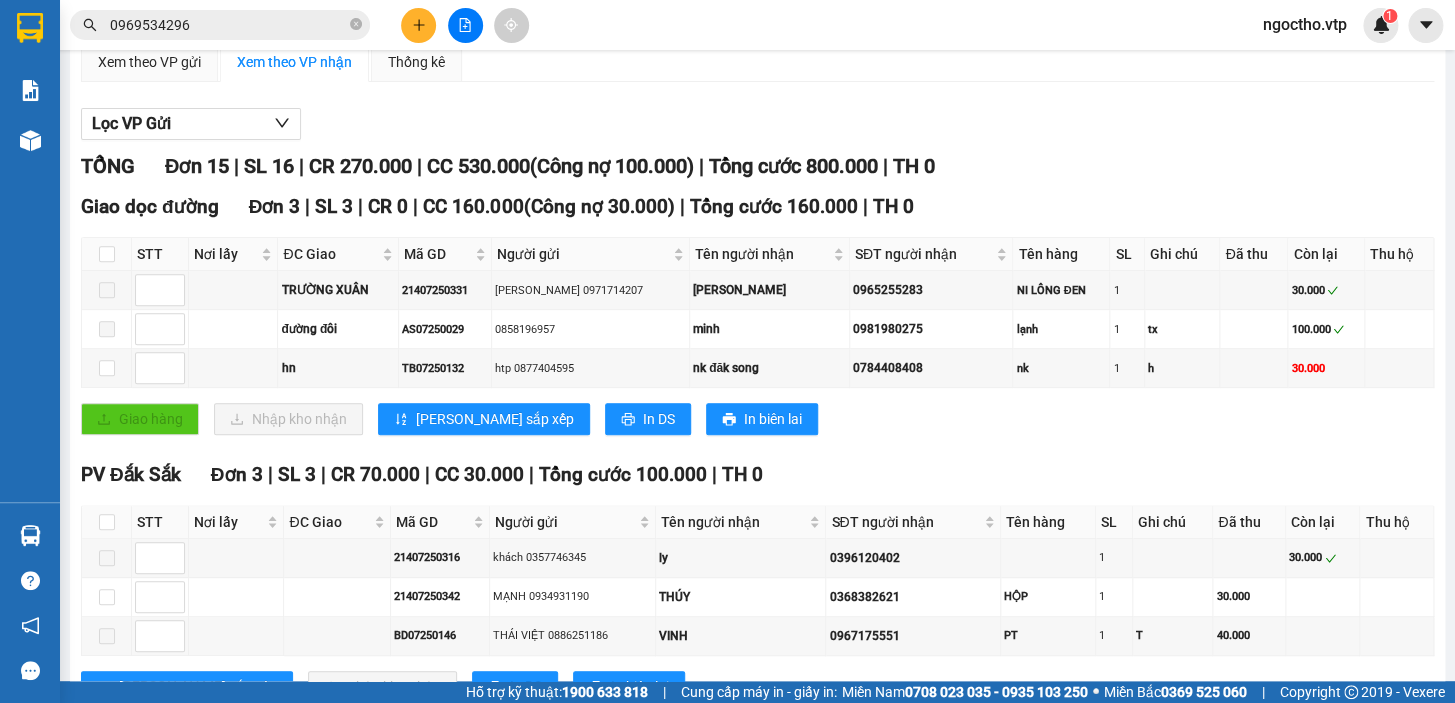 scroll, scrollTop: 363, scrollLeft: 0, axis: vertical 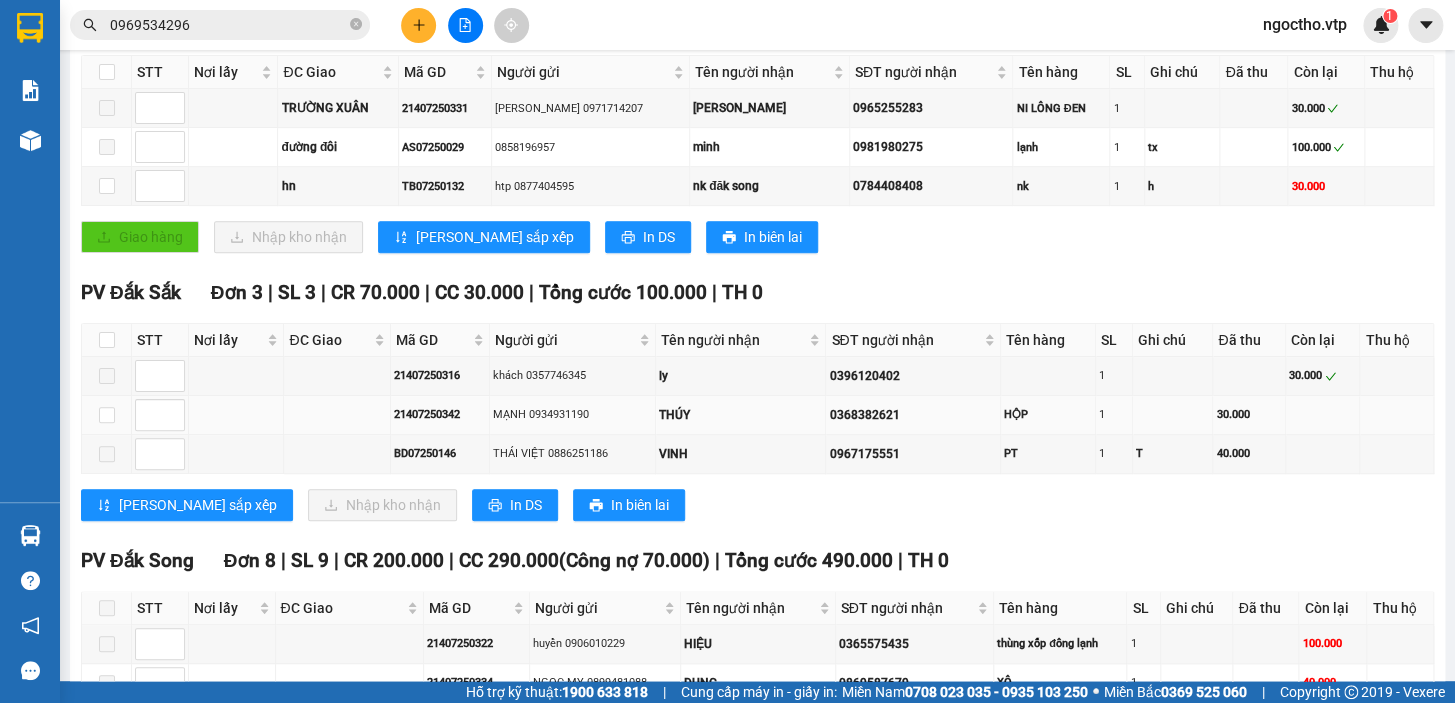 click on "THÚY" at bounding box center (740, 415) 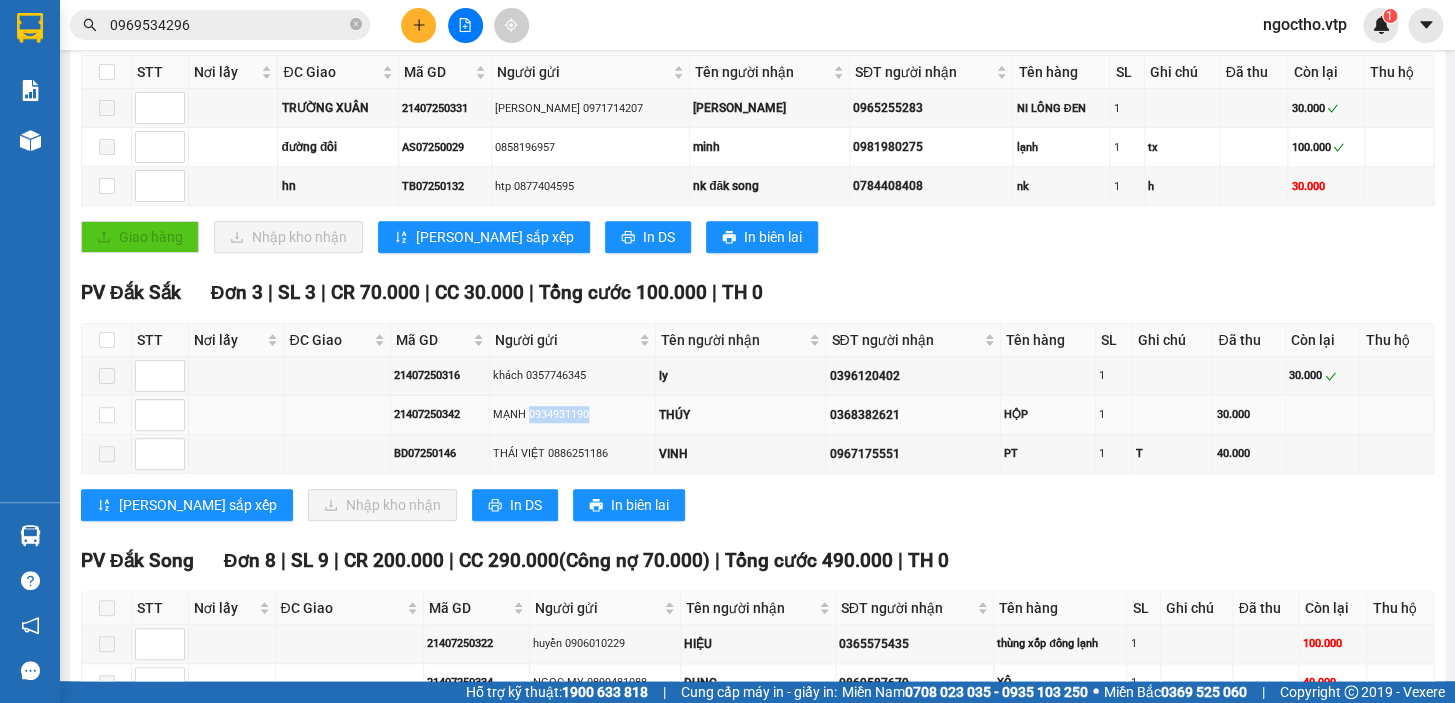 click on "MẠNH 0934931190" at bounding box center (572, 414) 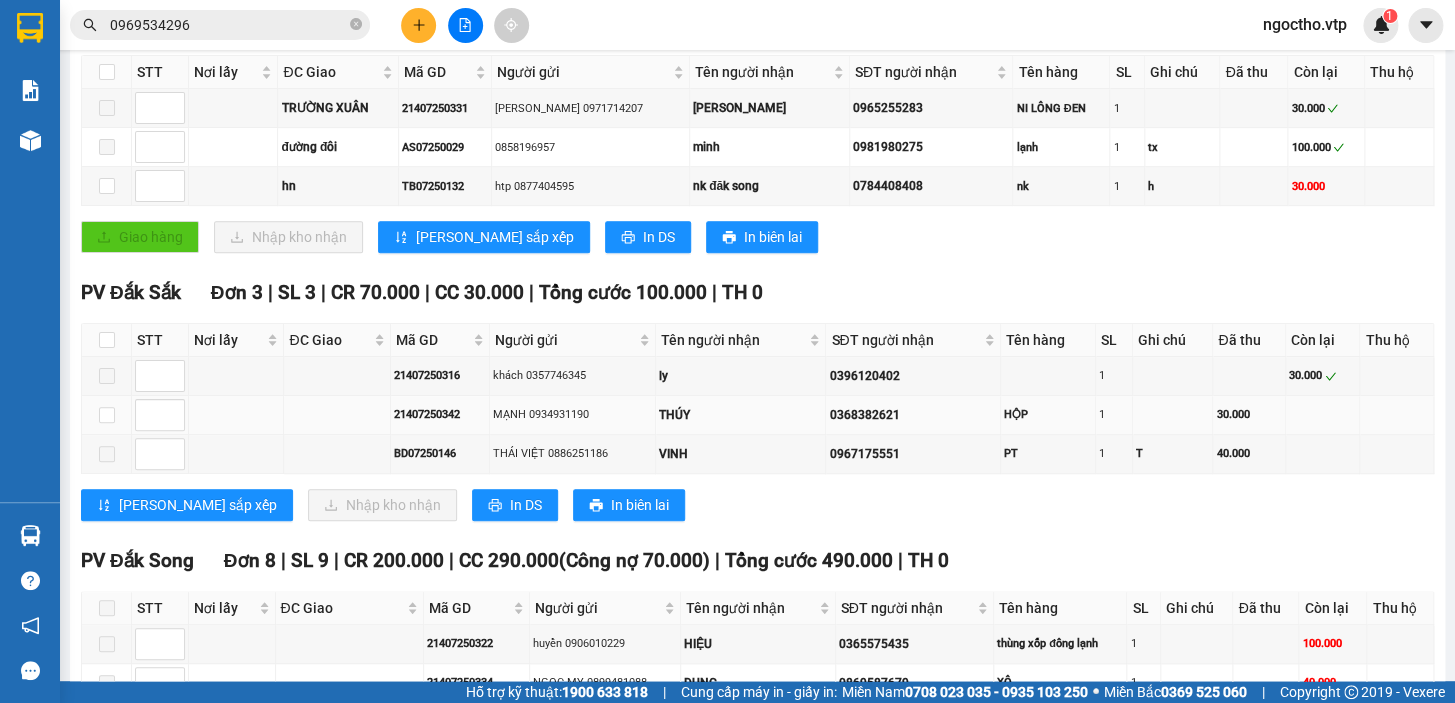 click on "0368382621" at bounding box center (912, 415) 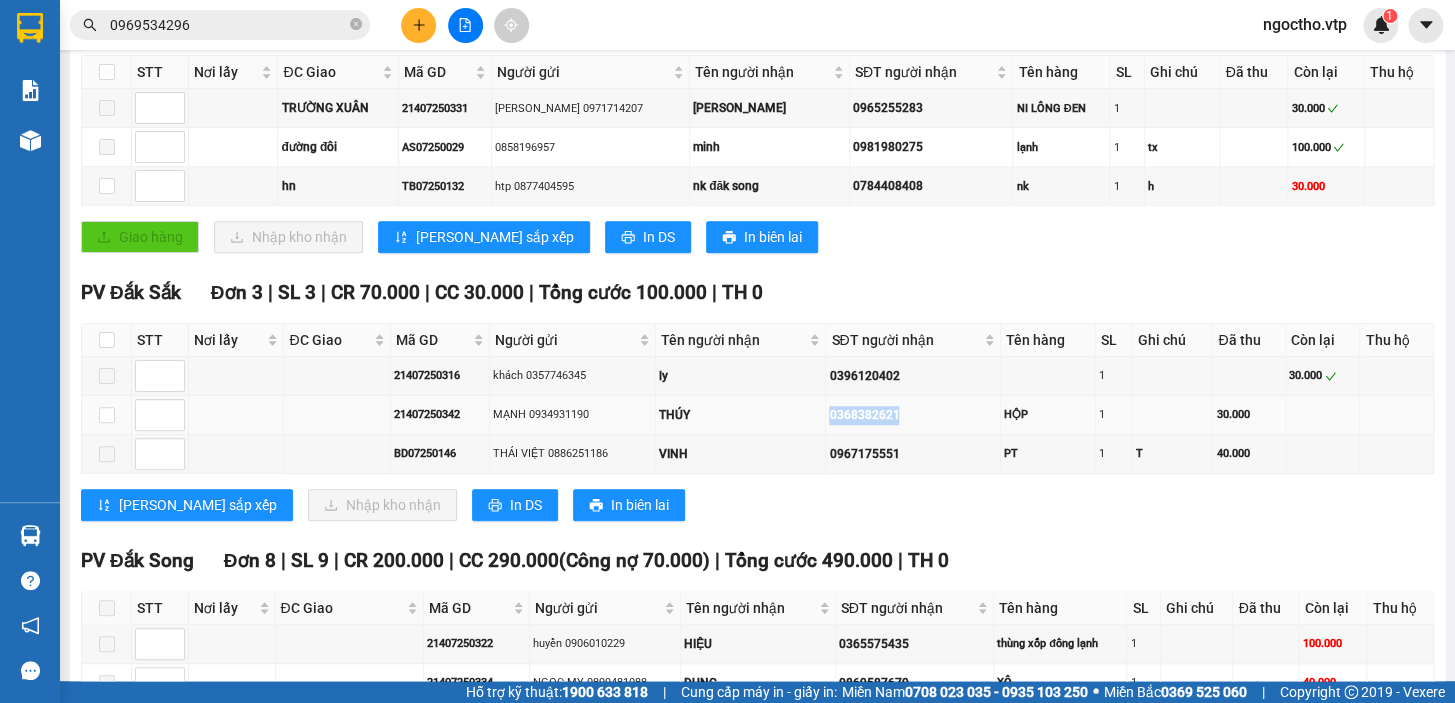 drag, startPoint x: 899, startPoint y: 432, endPoint x: 797, endPoint y: 436, distance: 102.0784 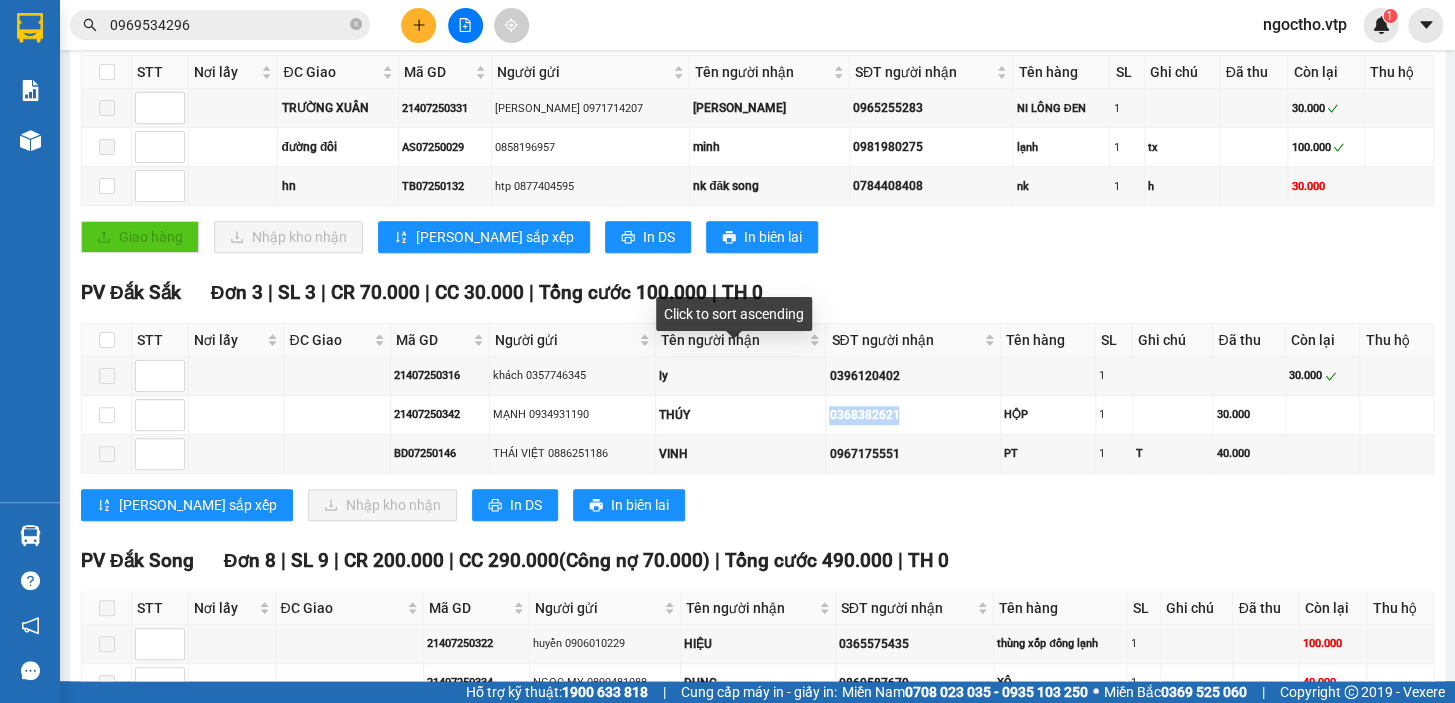 copy on "THÚY 0368382621" 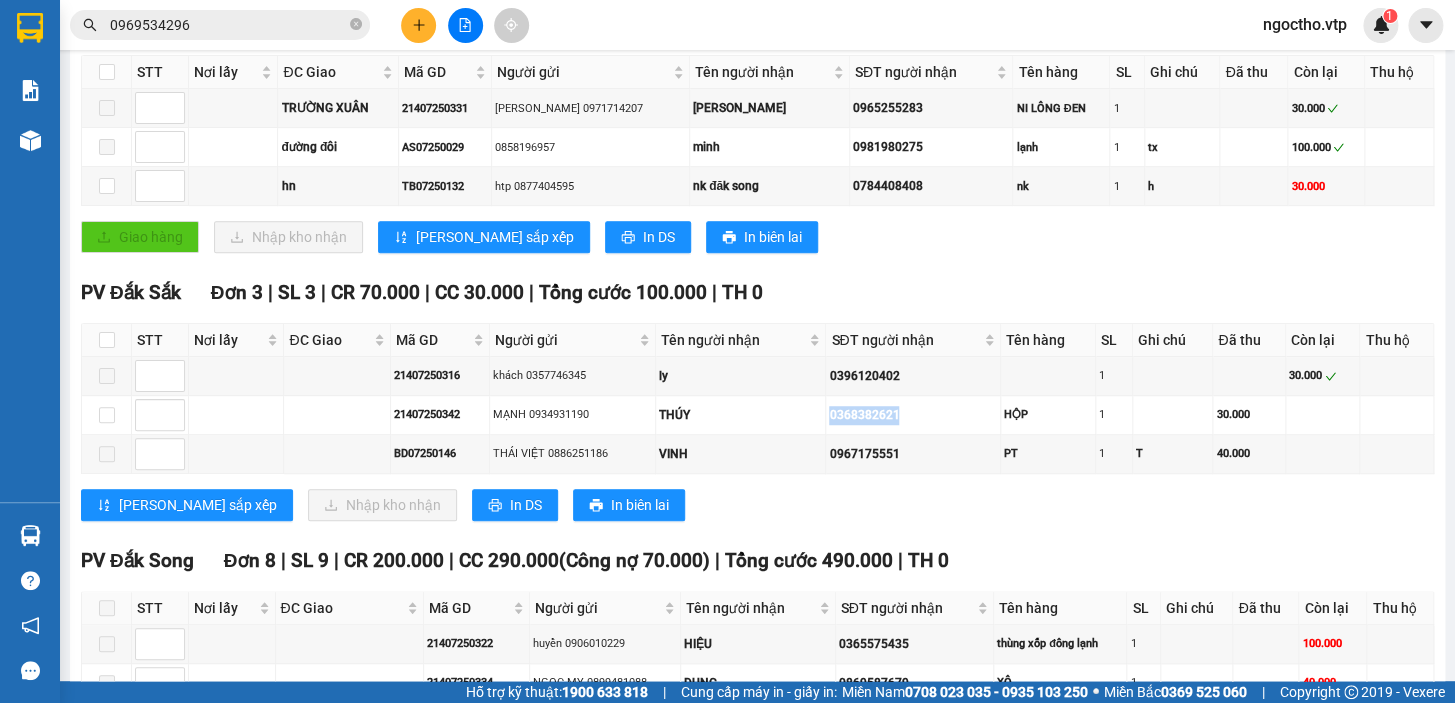 scroll, scrollTop: 90, scrollLeft: 0, axis: vertical 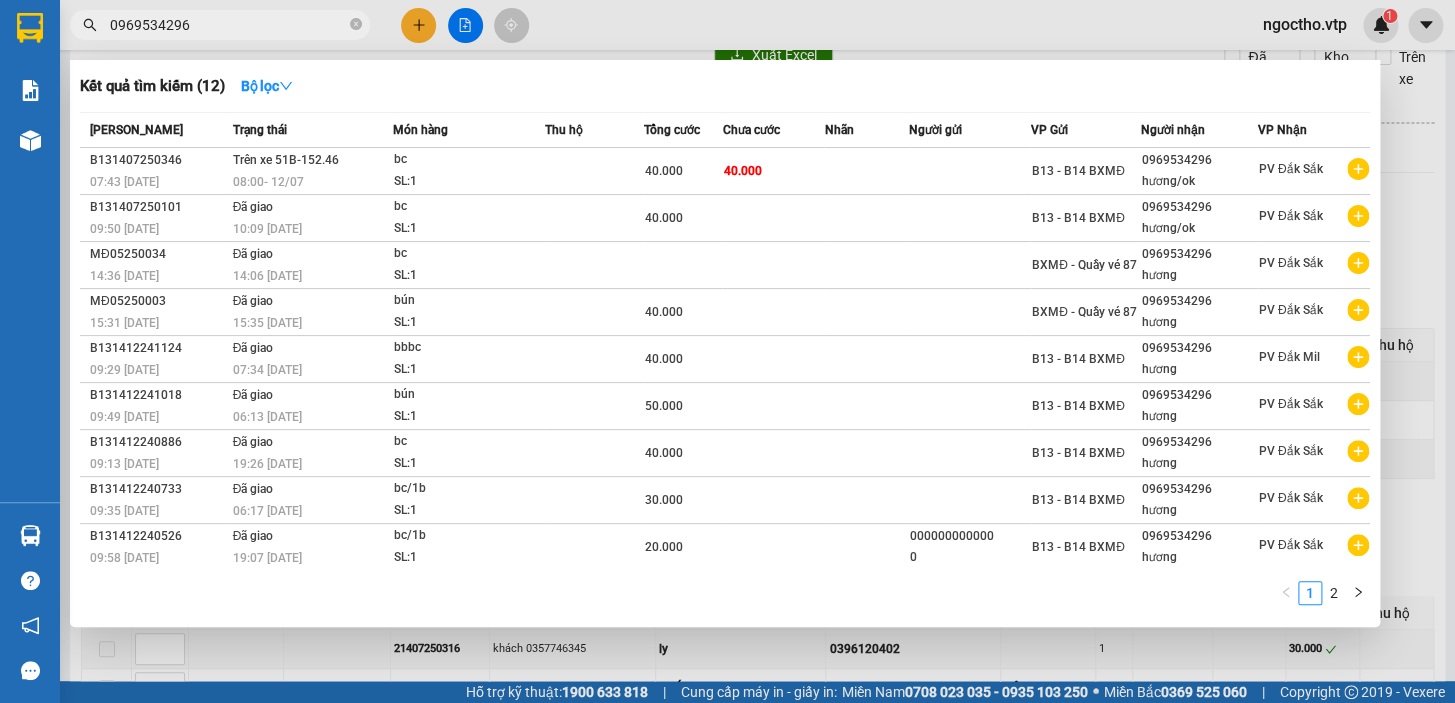 click on "0969534296" at bounding box center [220, 25] 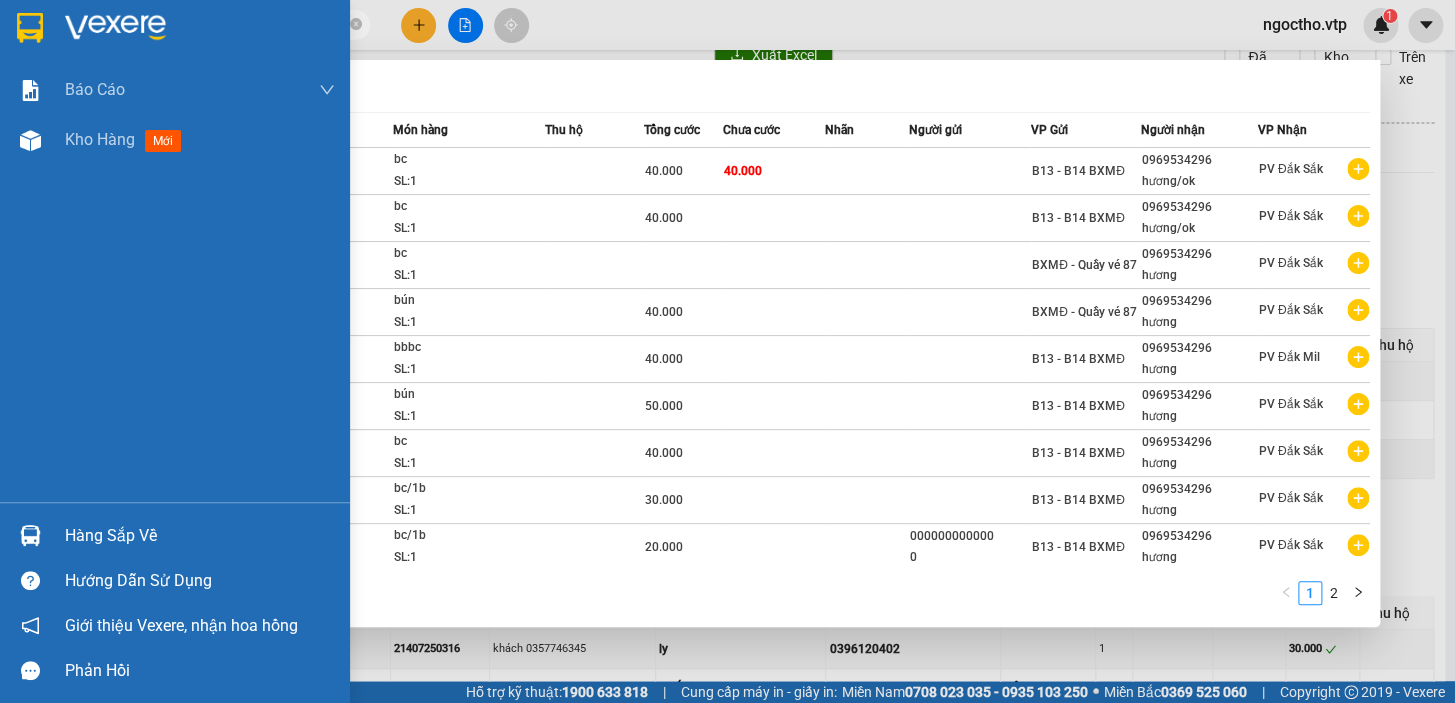 paste on "368382621" 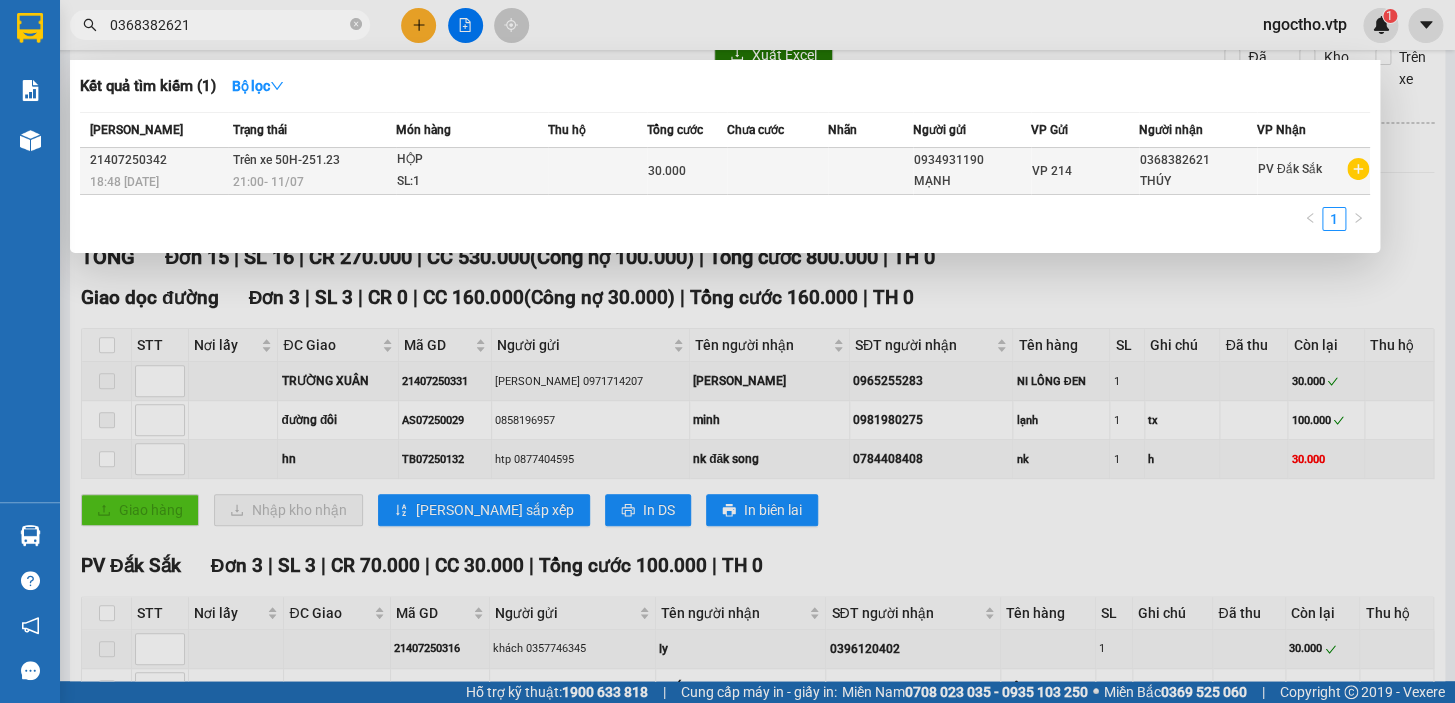 type on "0368382621" 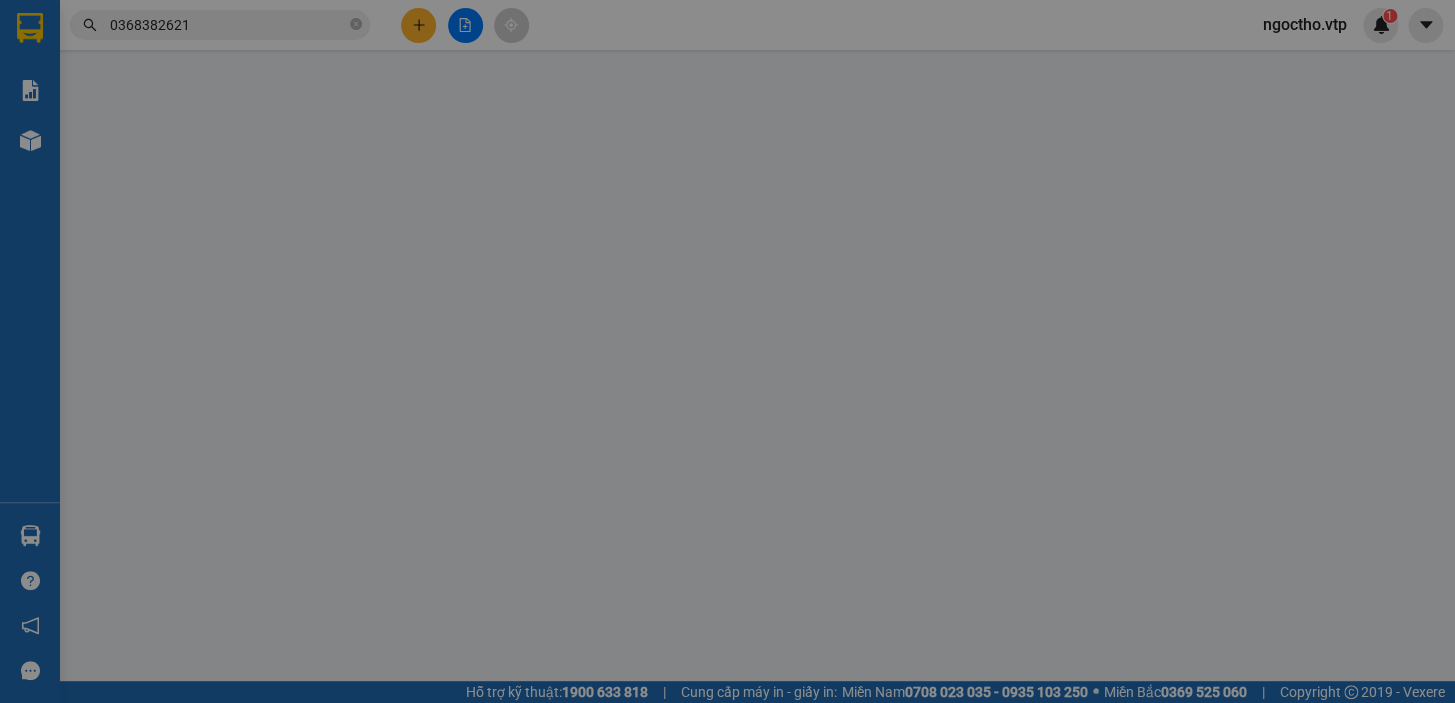 scroll, scrollTop: 0, scrollLeft: 0, axis: both 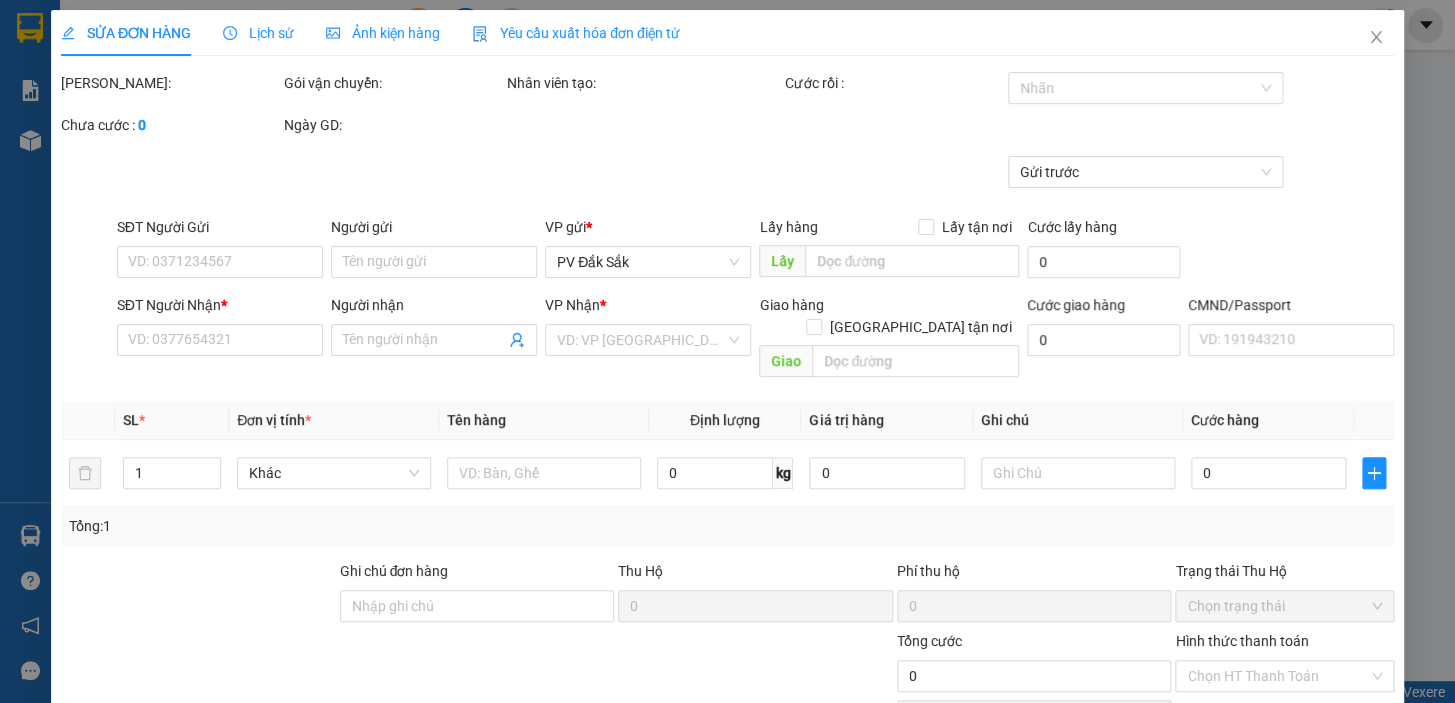 type on "0934931190" 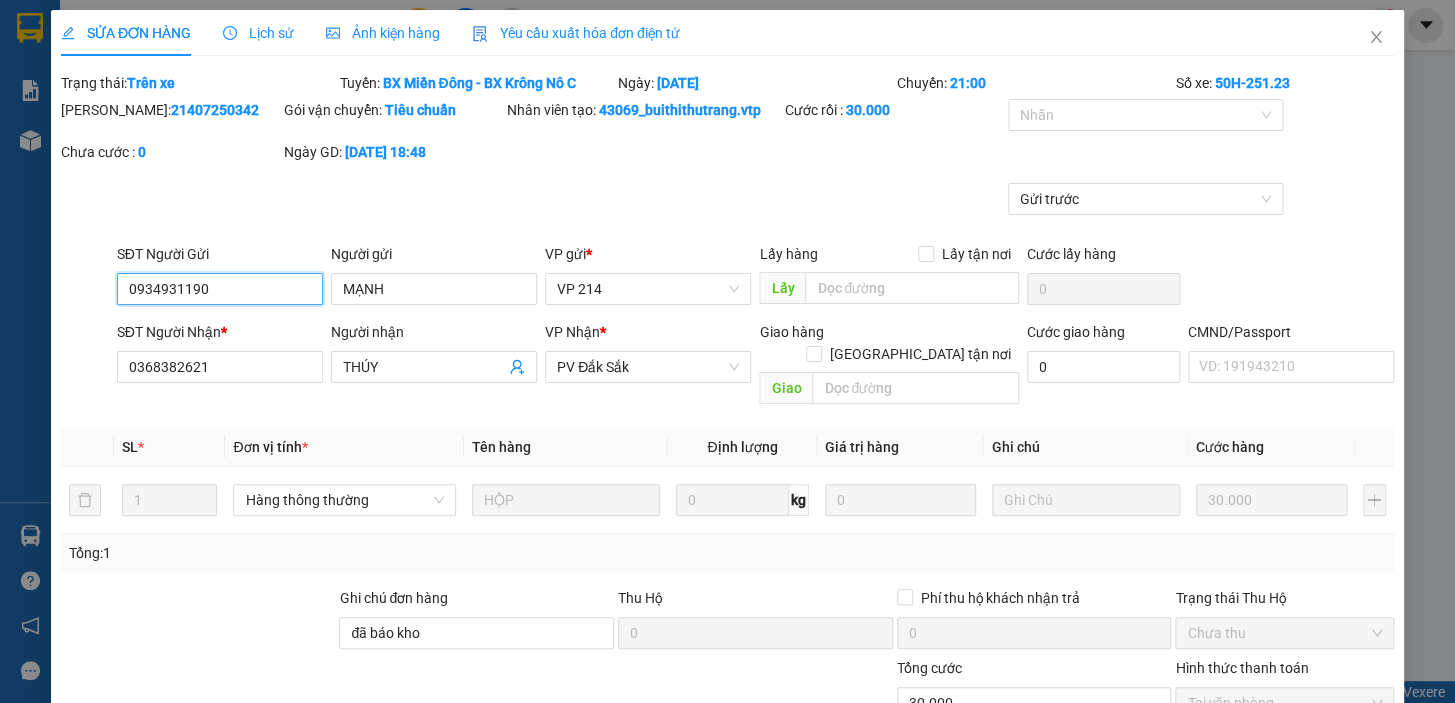 type on "1.500" 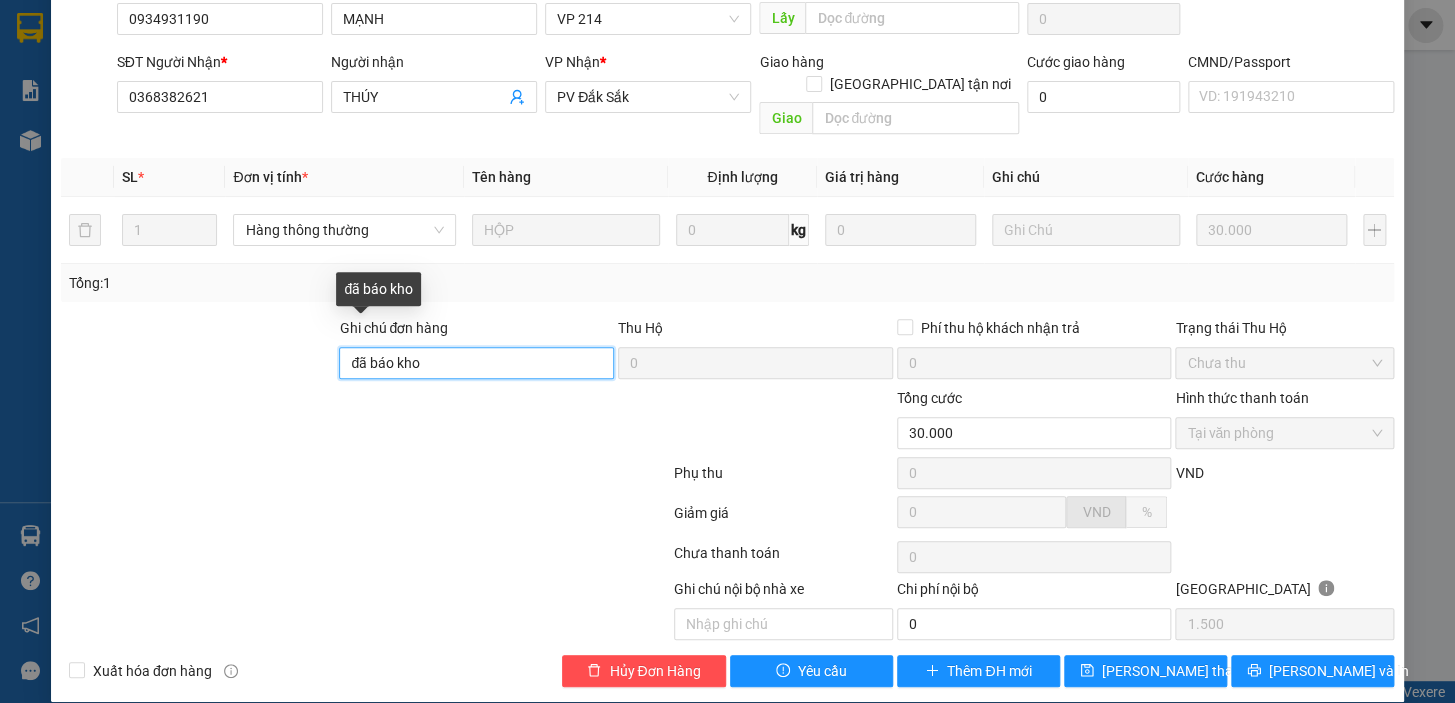 drag, startPoint x: 455, startPoint y: 345, endPoint x: 0, endPoint y: 379, distance: 456.26855 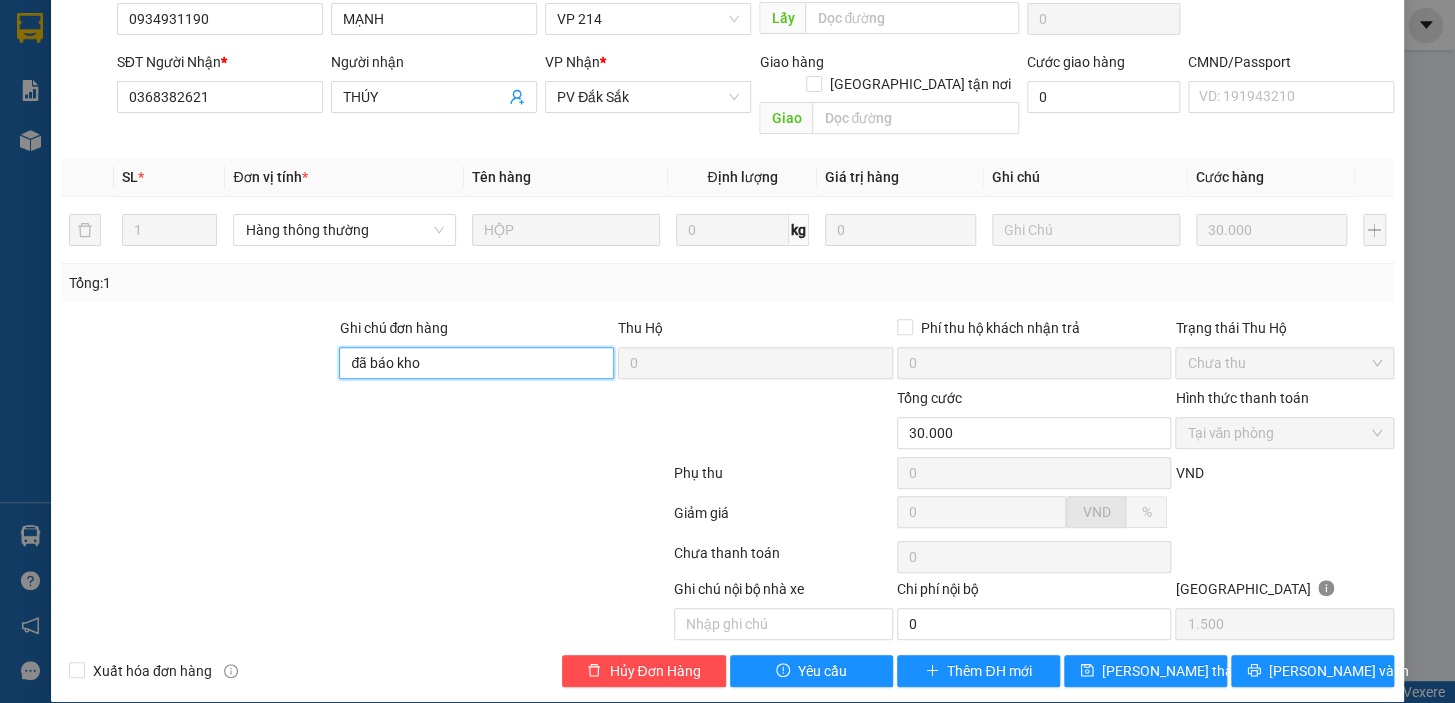 type on "d" 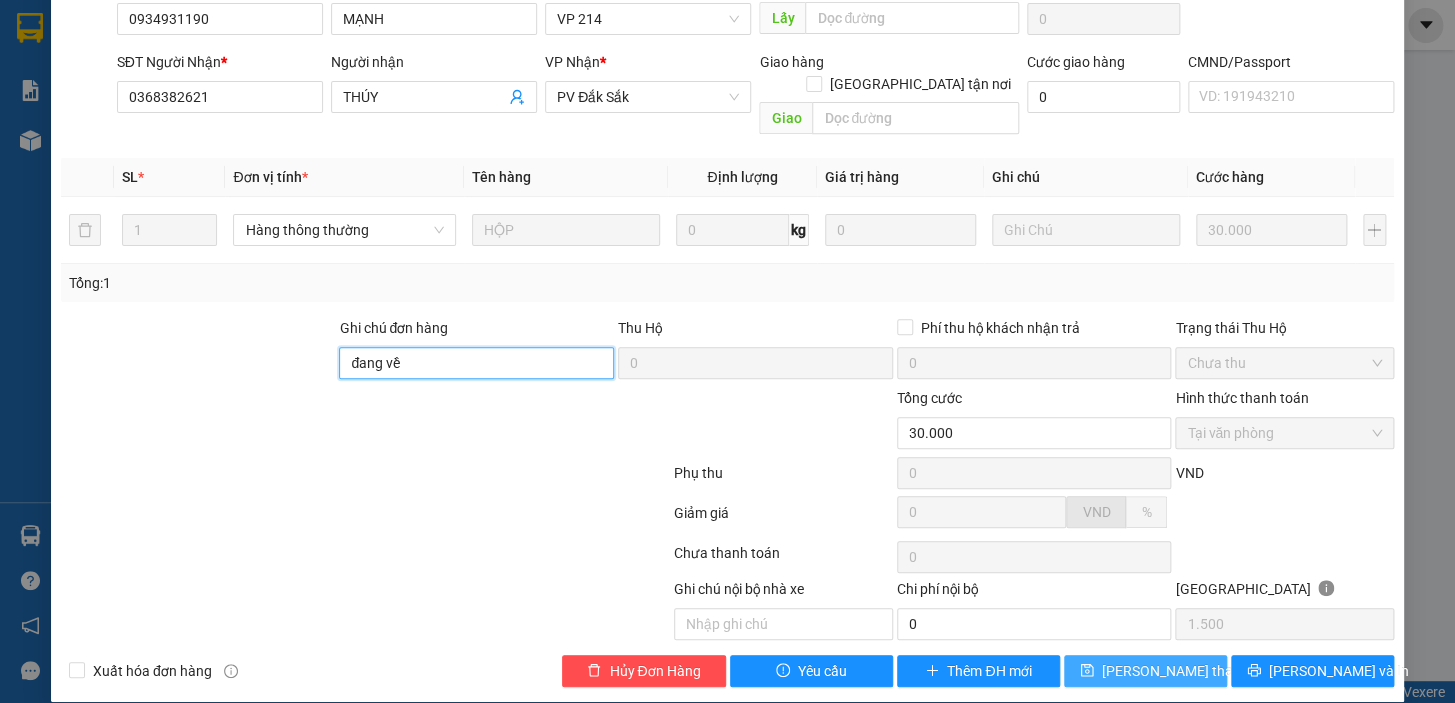 type on "đang về" 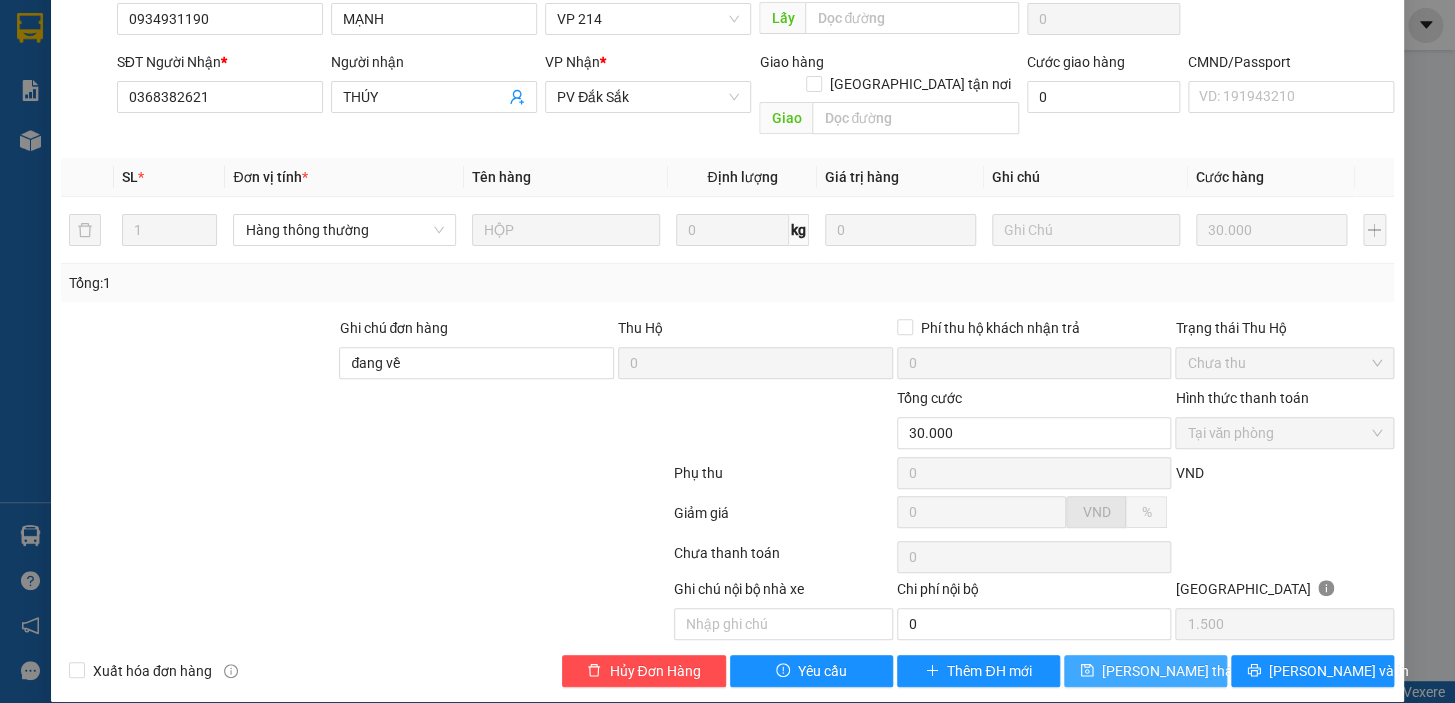 click on "[PERSON_NAME] thay đổi" at bounding box center [1182, 671] 